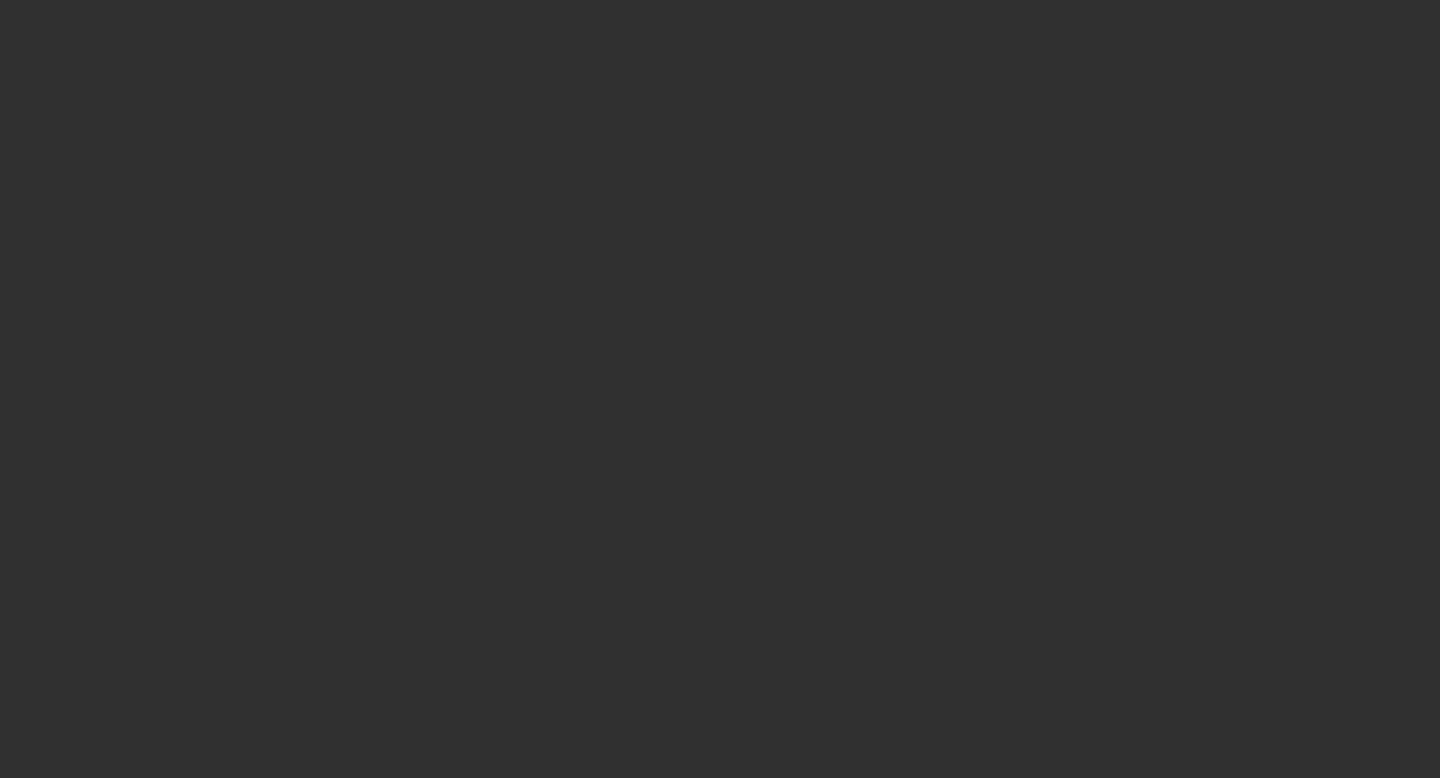 scroll, scrollTop: 0, scrollLeft: 0, axis: both 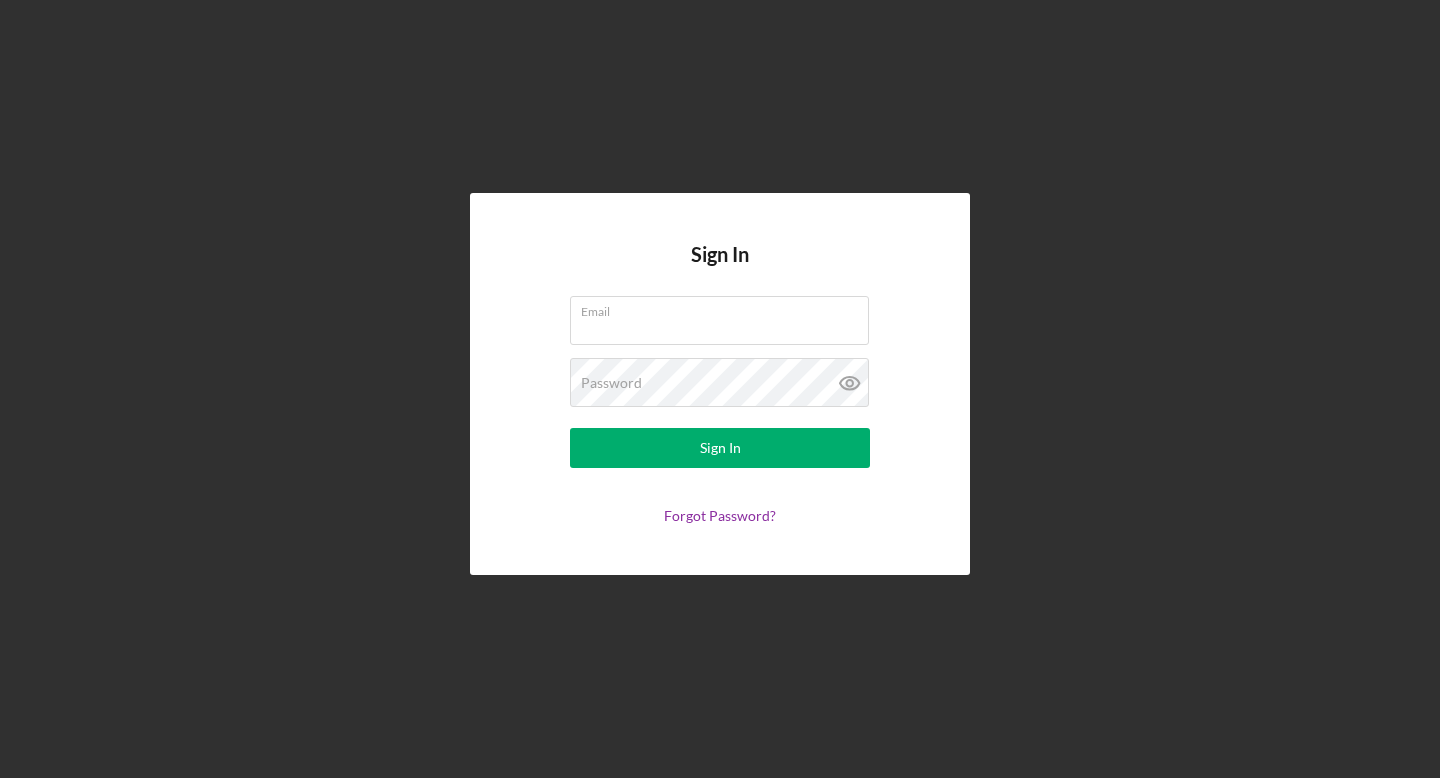 type on "[EMAIL]" 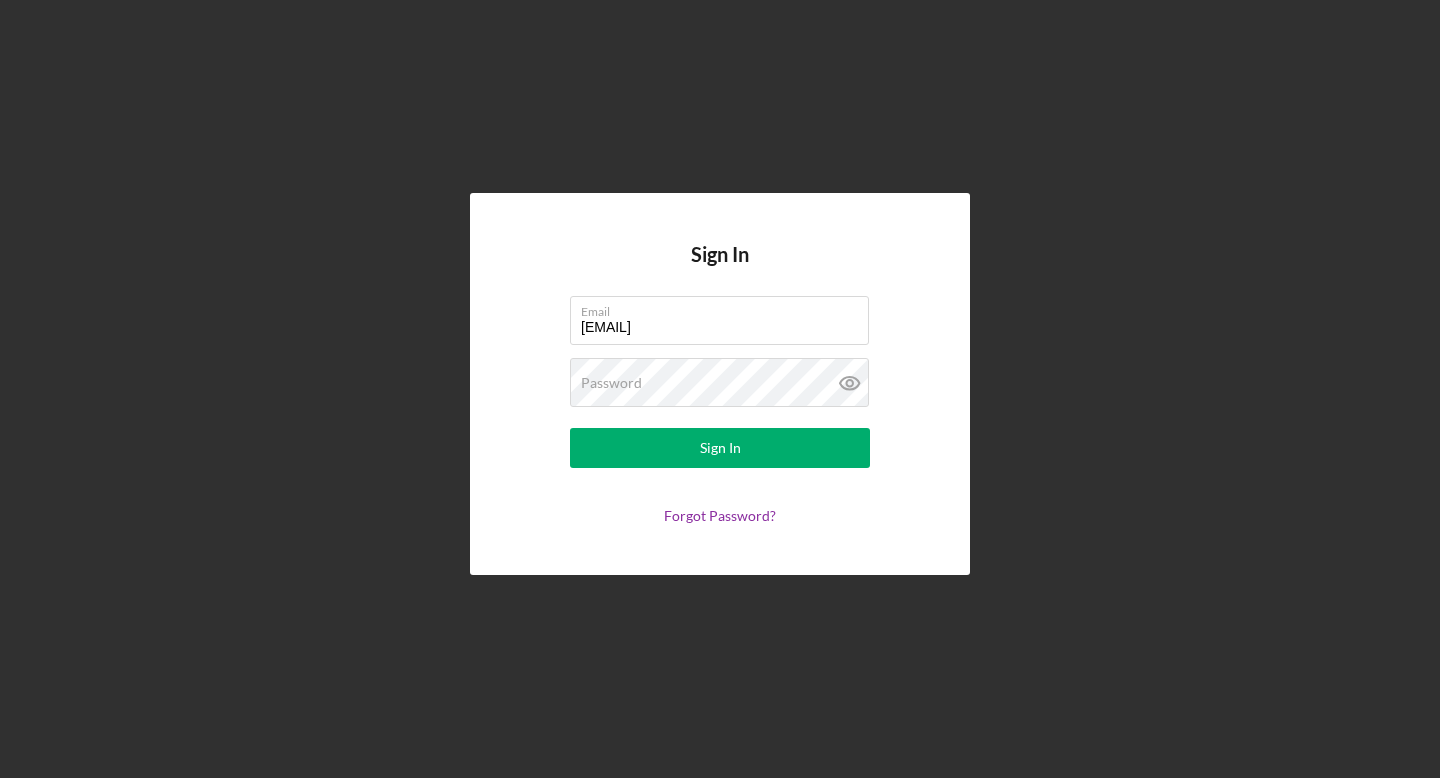 click on "Email [EMAIL] Password Sign In Forgot Password?" at bounding box center (720, 410) 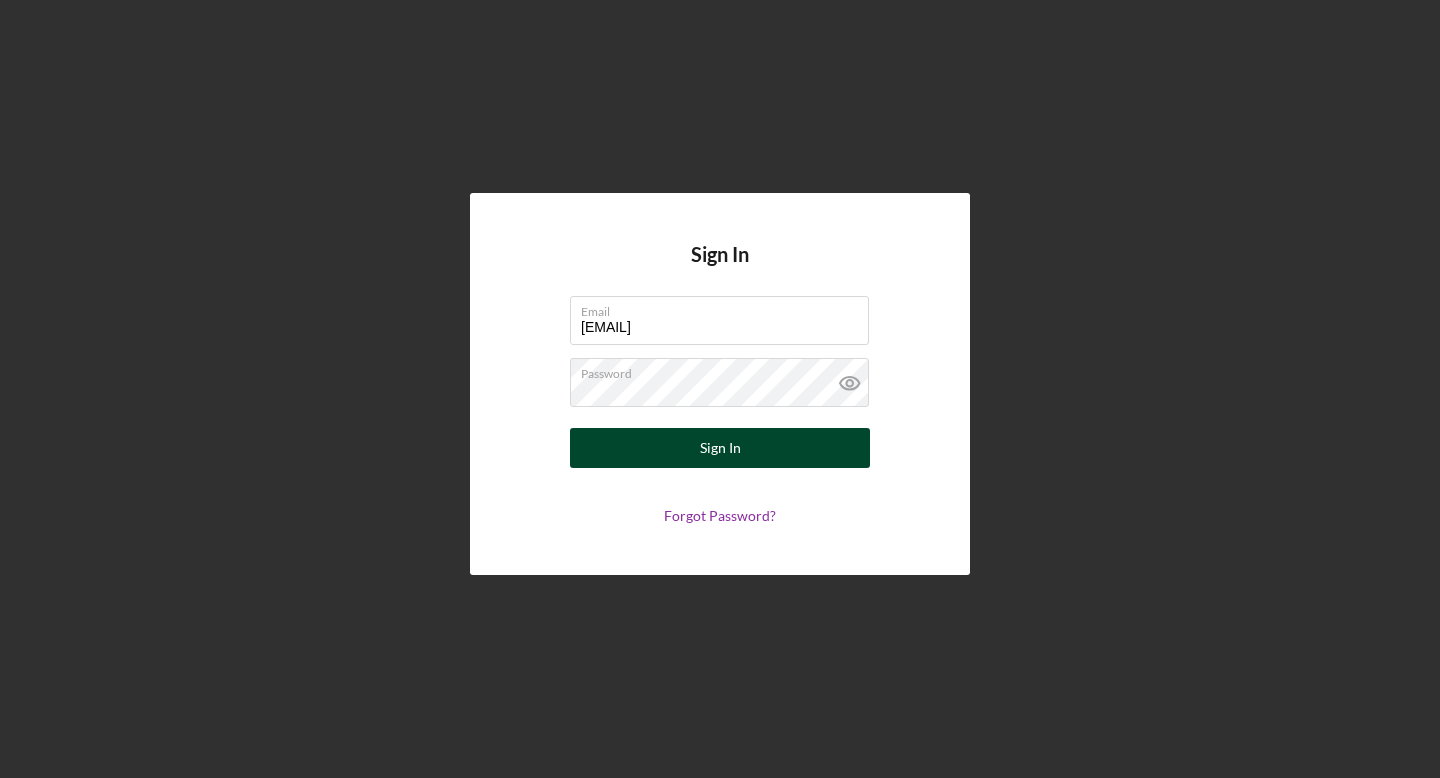 click on "Sign In" at bounding box center (720, 448) 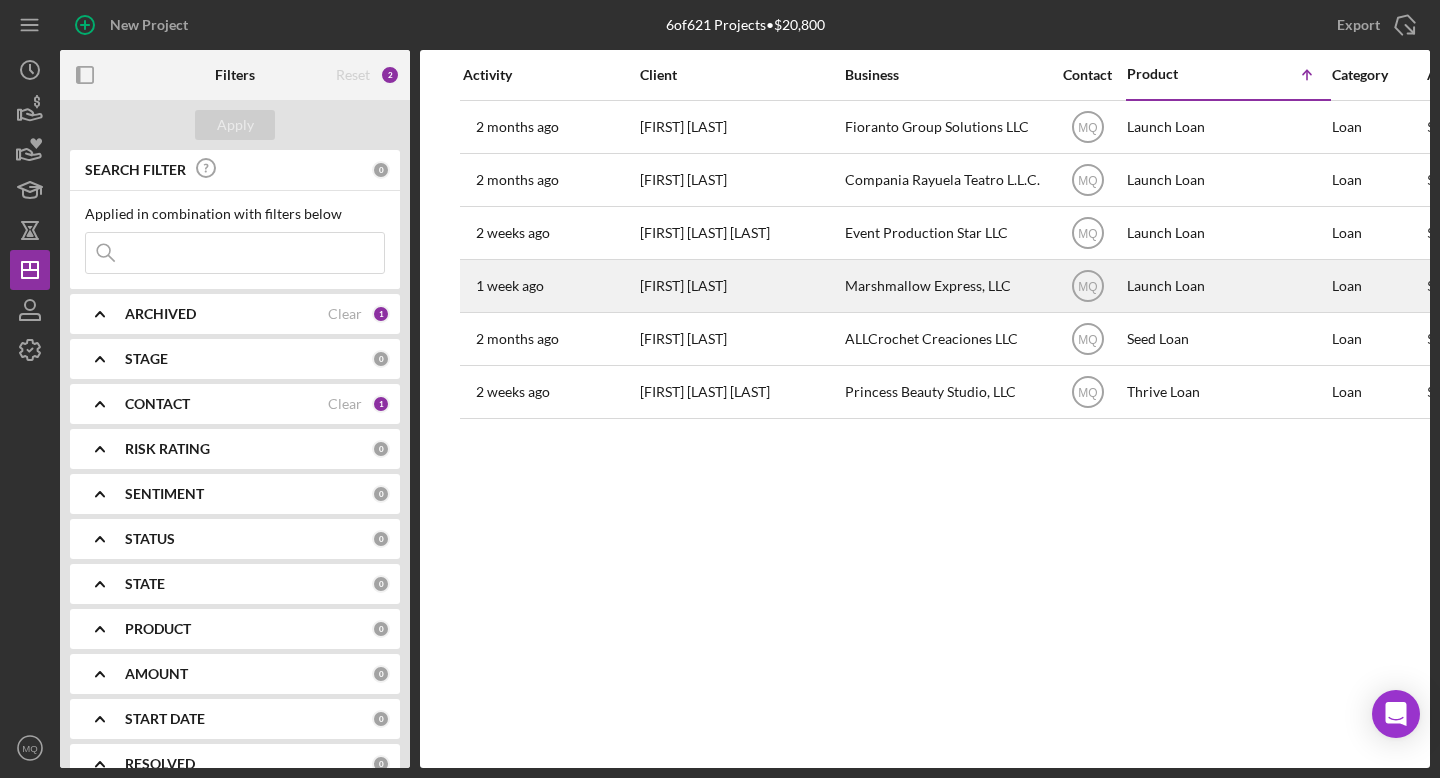 click on "[FIRST] [LAST]" at bounding box center [740, 286] 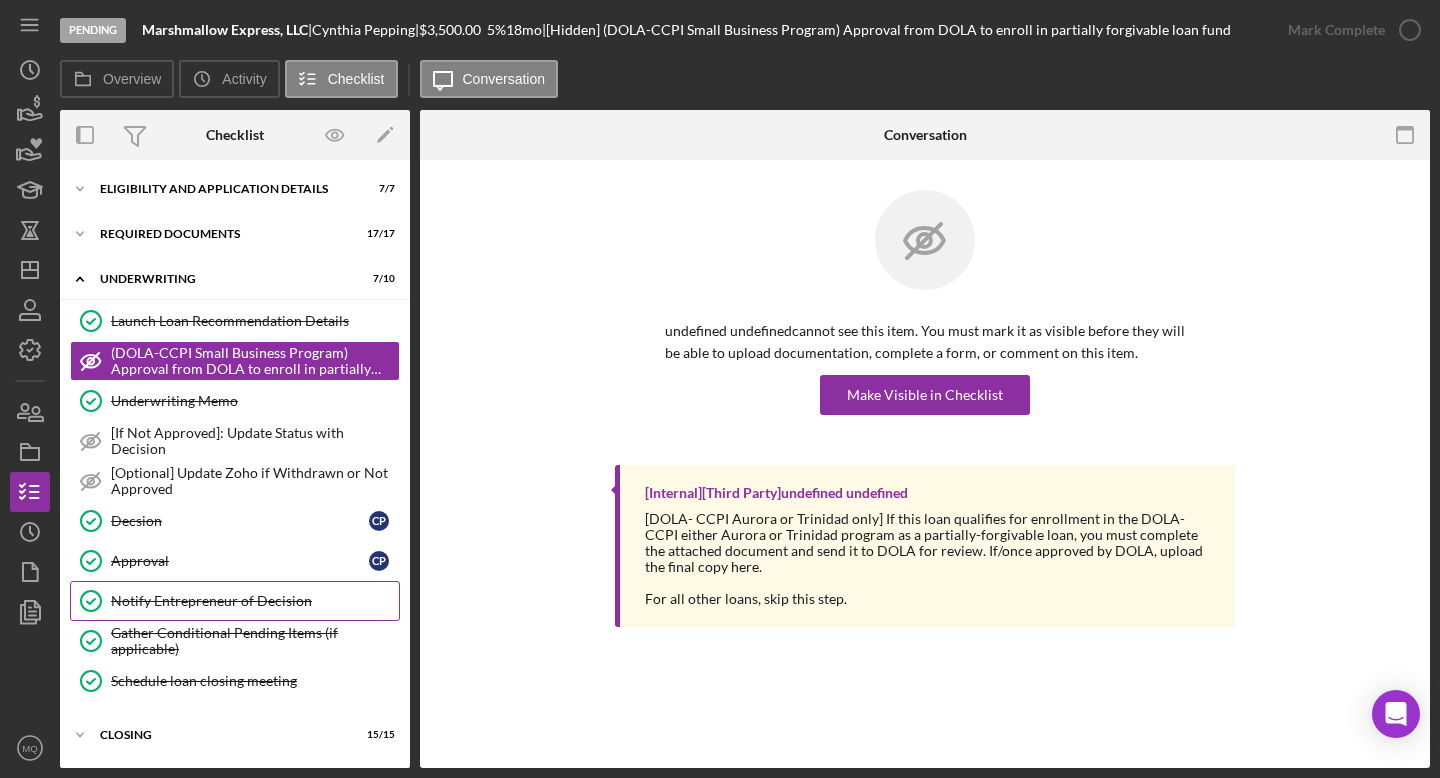 scroll, scrollTop: 88, scrollLeft: 0, axis: vertical 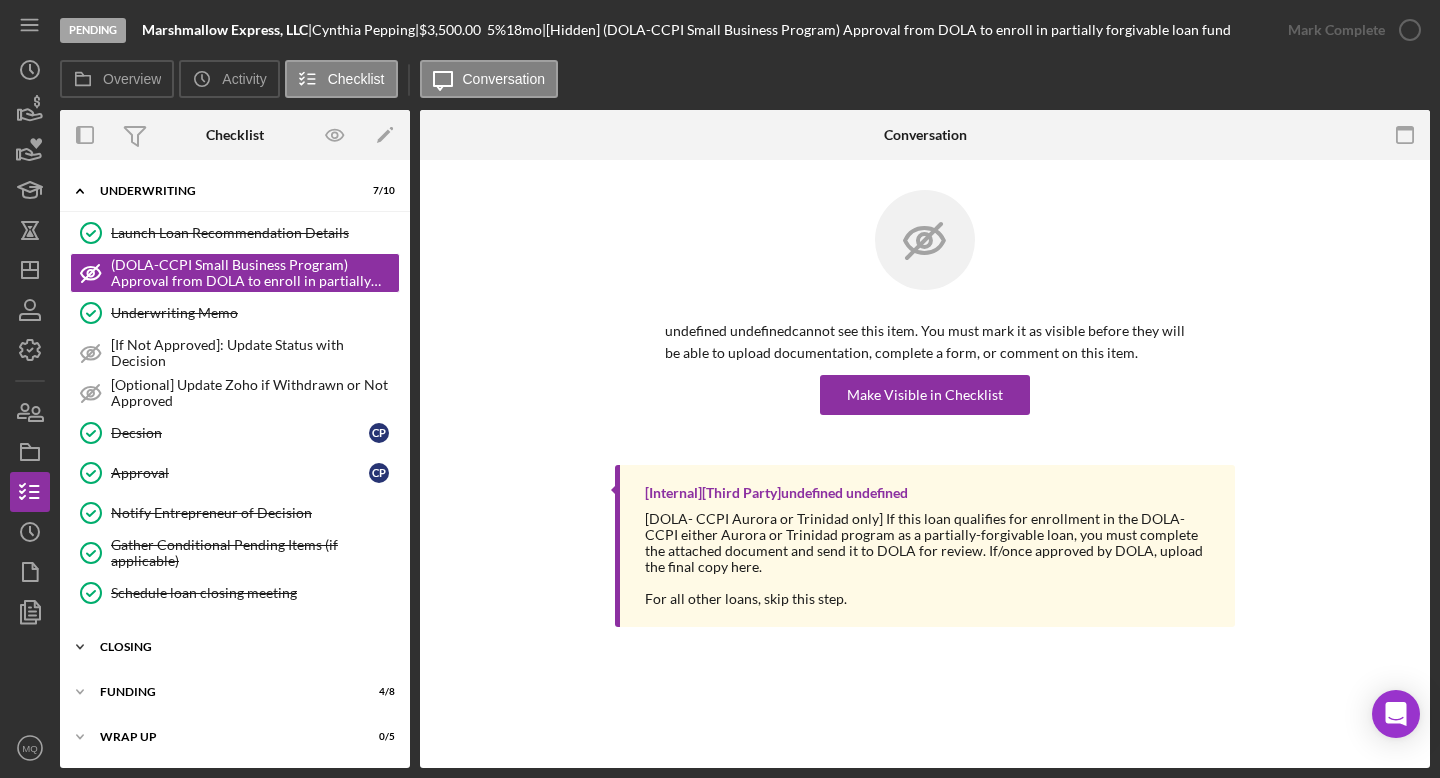 click on "Closing" at bounding box center (242, 647) 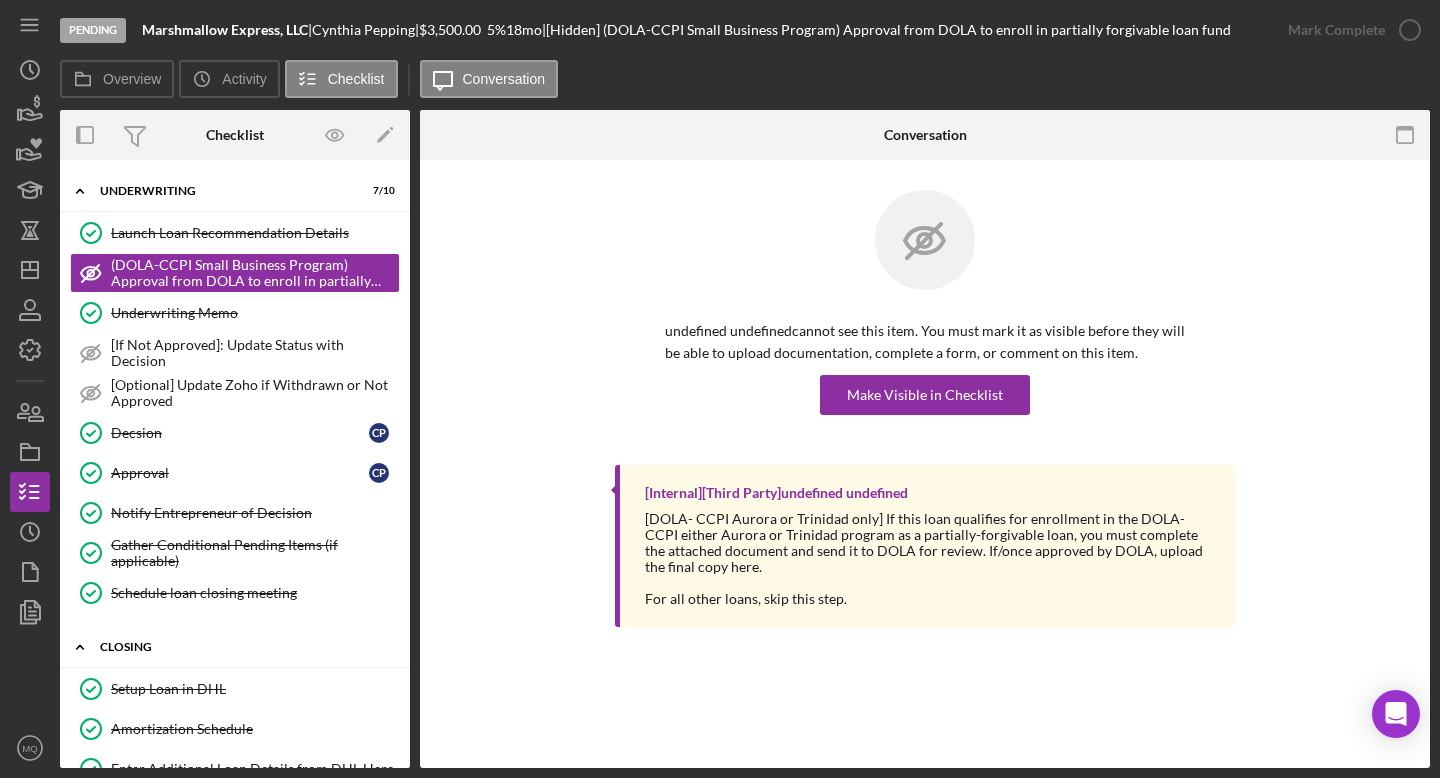 scroll, scrollTop: 699, scrollLeft: 0, axis: vertical 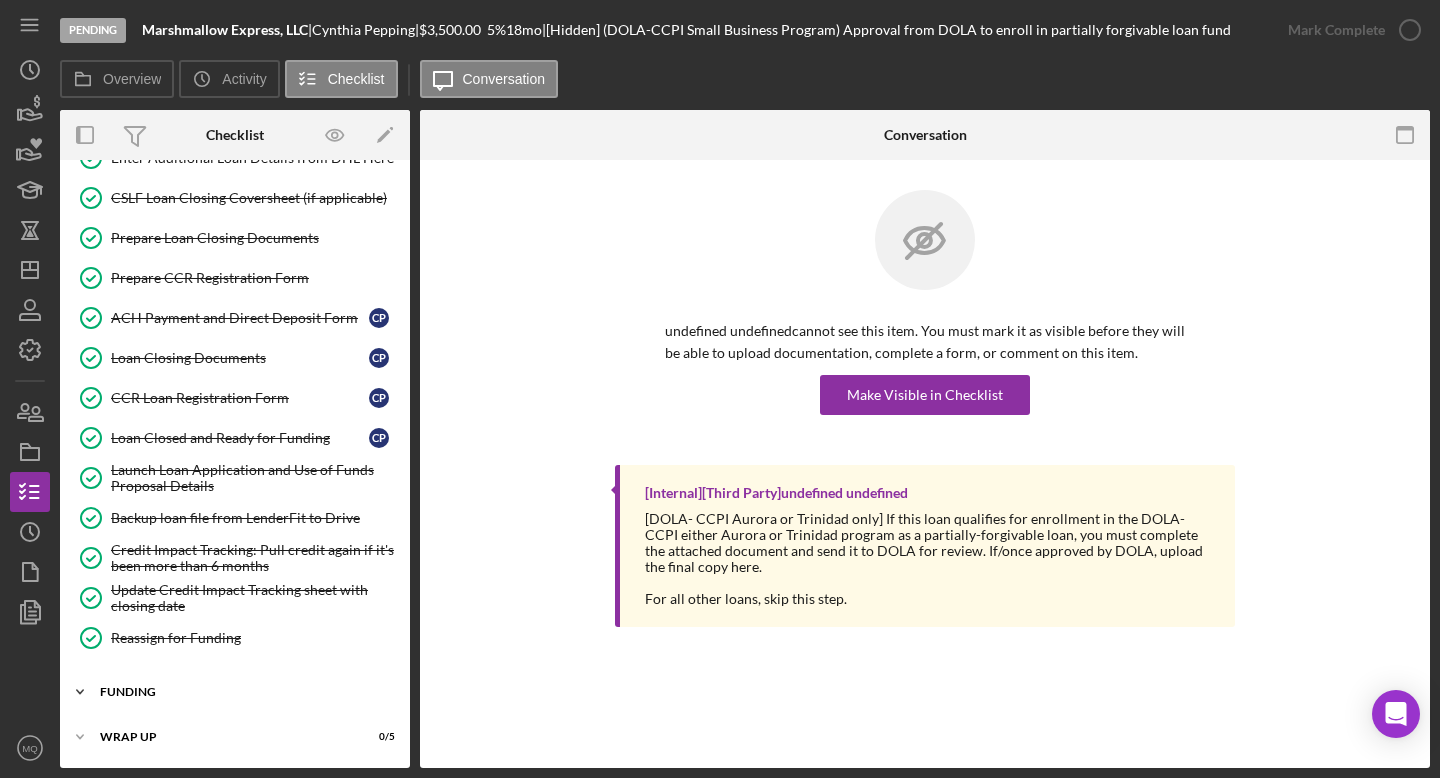 click on "Icon/Expander Funding 4 / 8" at bounding box center (235, 692) 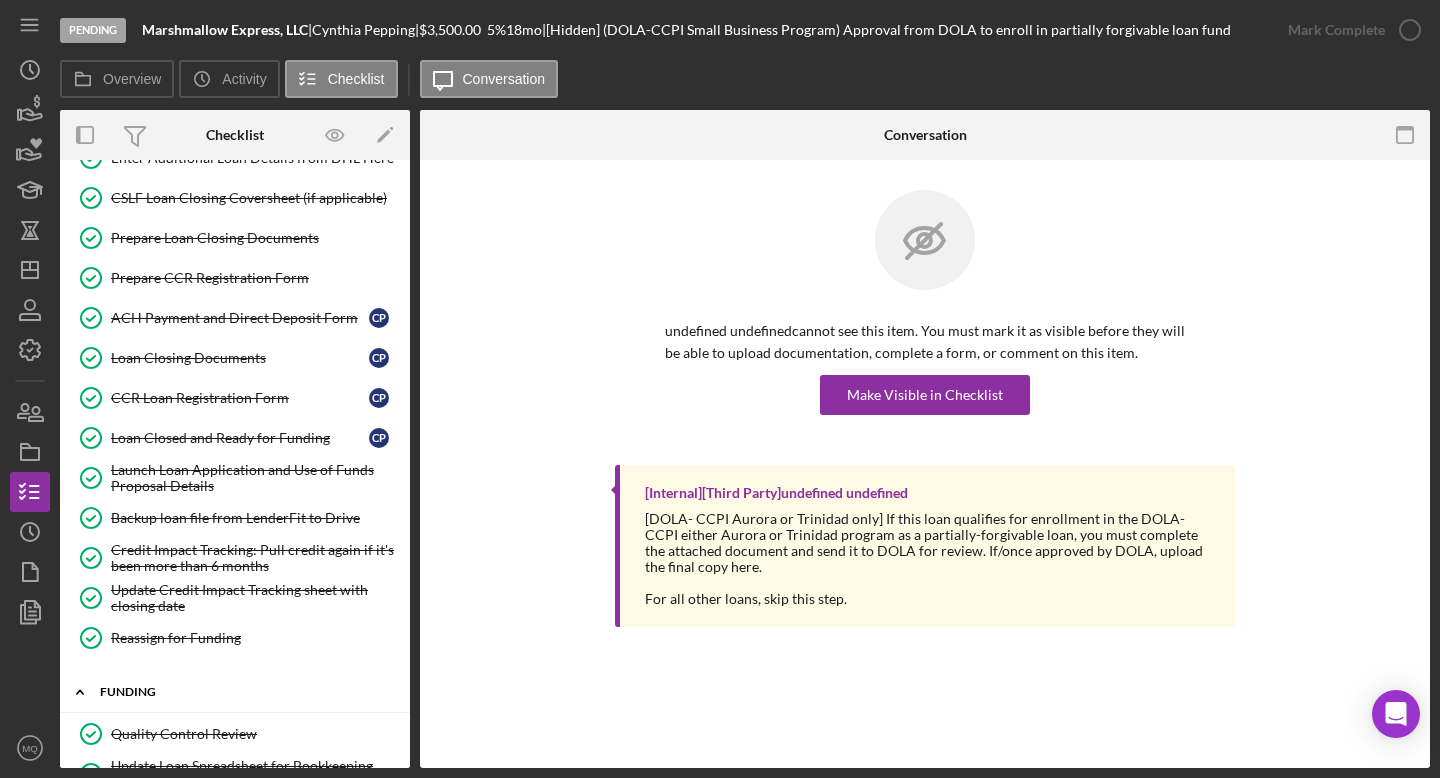 scroll, scrollTop: 1030, scrollLeft: 0, axis: vertical 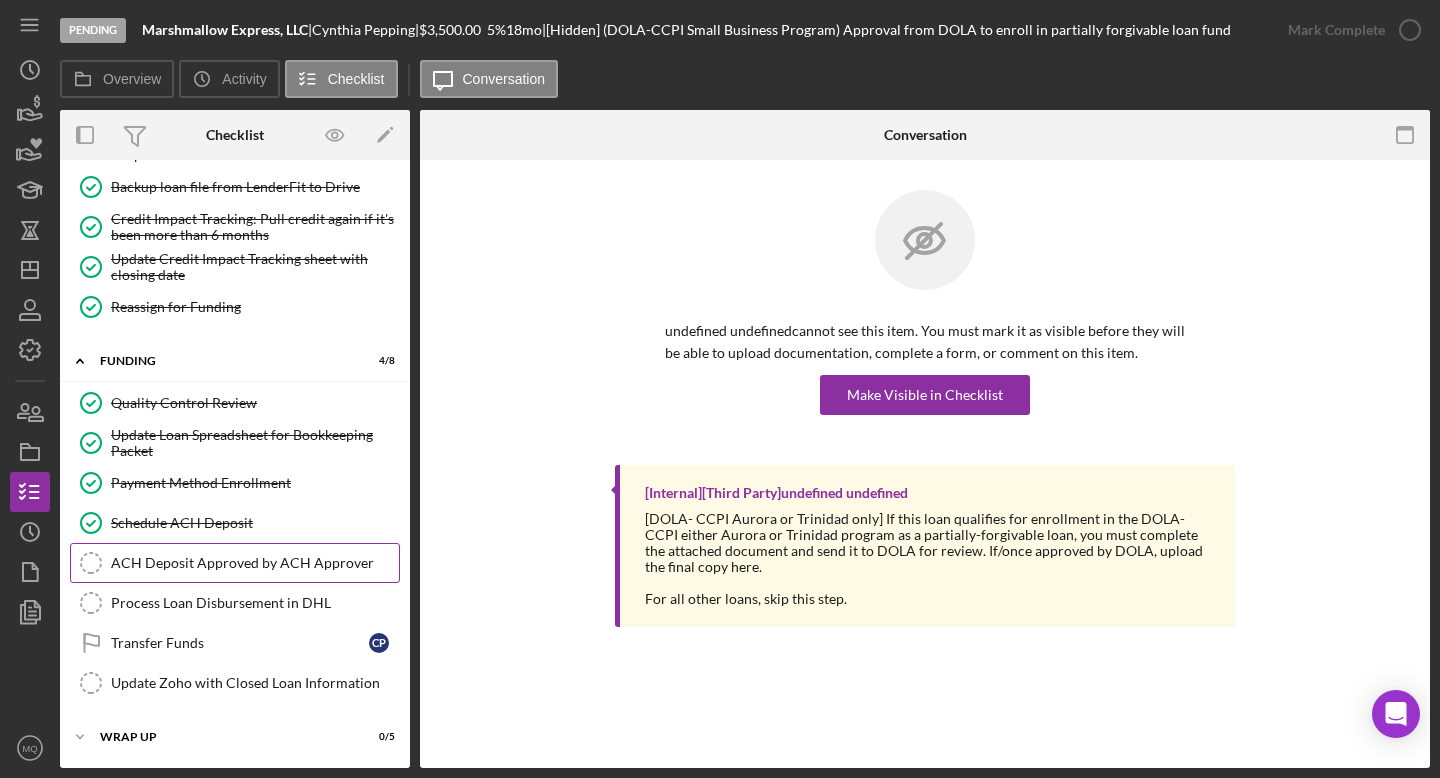 click on "ACH Deposit Approved by ACH Approver" at bounding box center [255, 563] 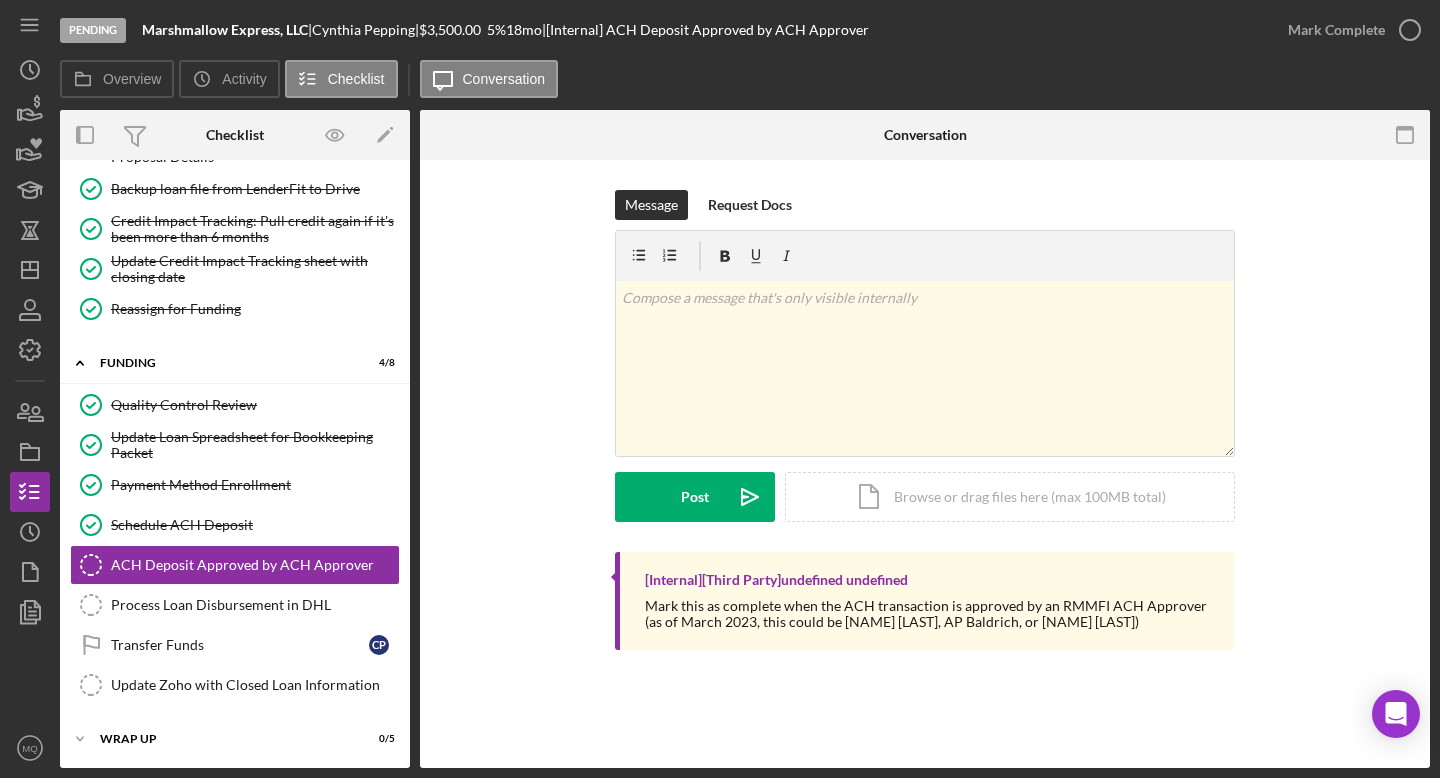 scroll, scrollTop: 1030, scrollLeft: 0, axis: vertical 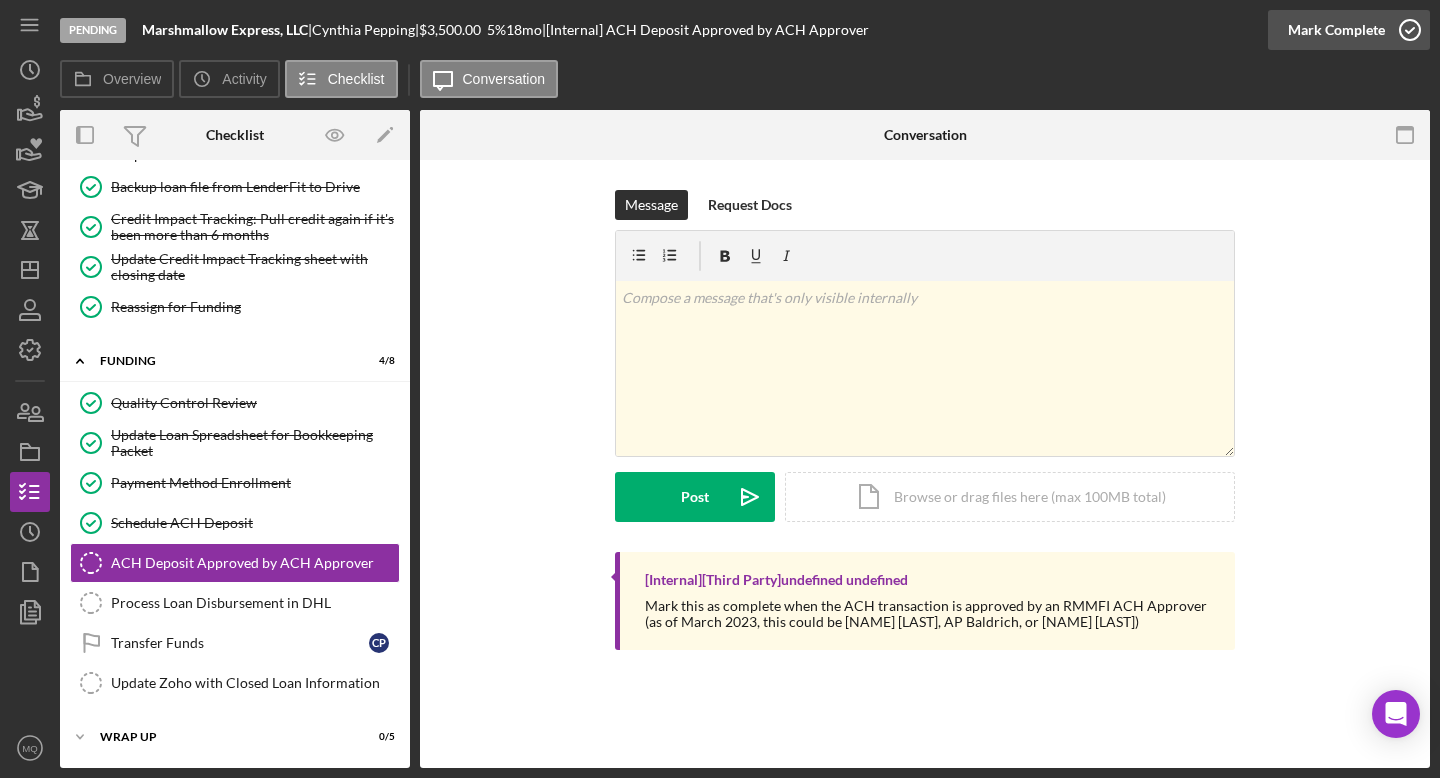 click 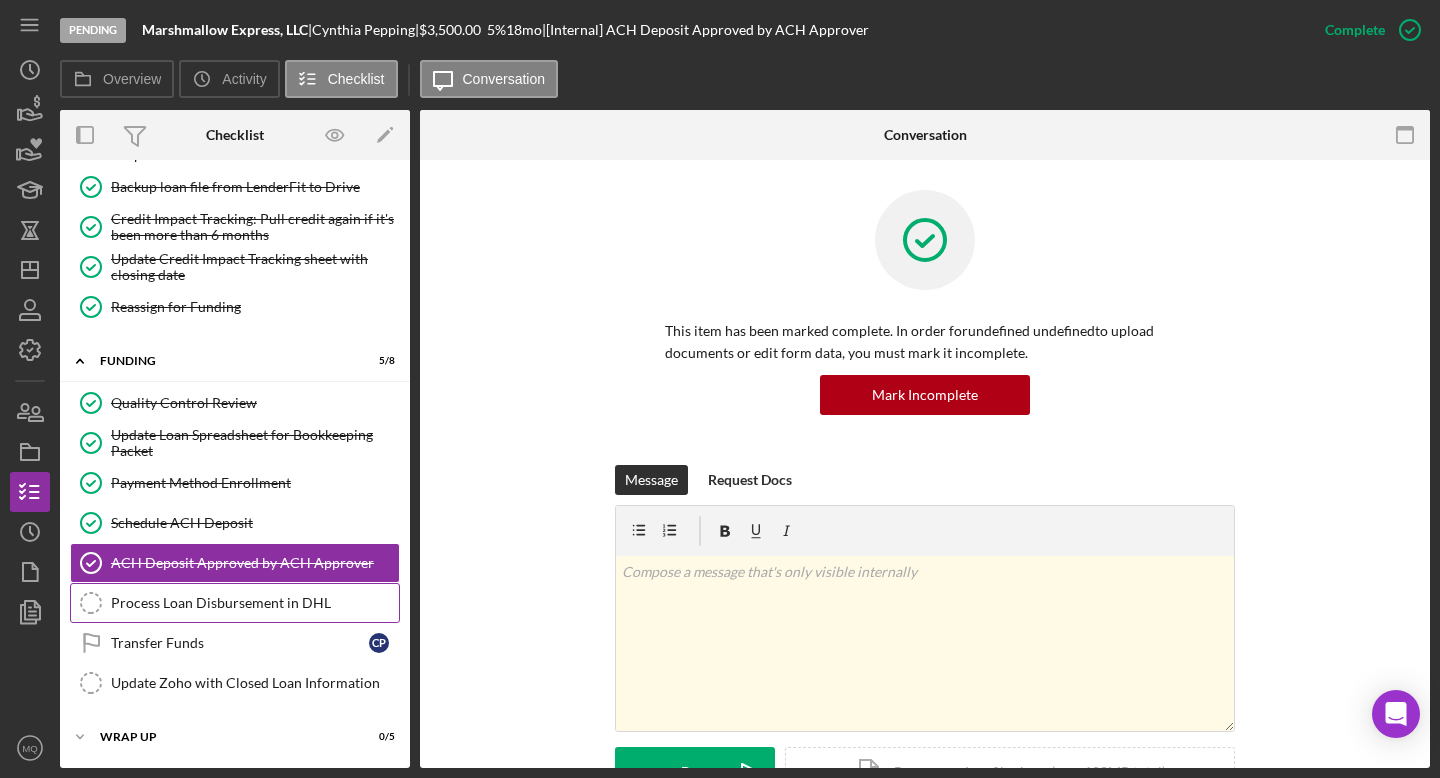 click on "Process Loan Disbursement in DHL" at bounding box center (255, 603) 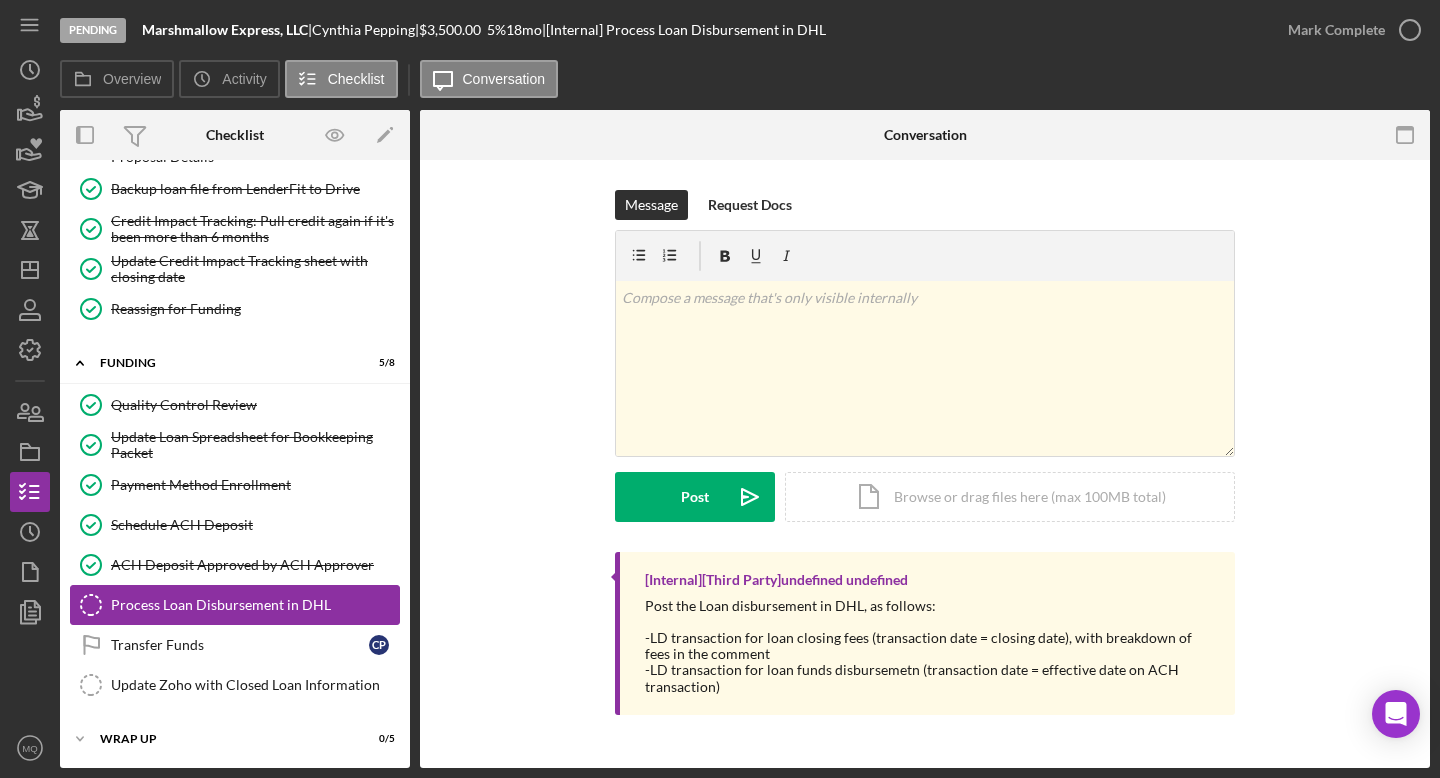 scroll, scrollTop: 1030, scrollLeft: 0, axis: vertical 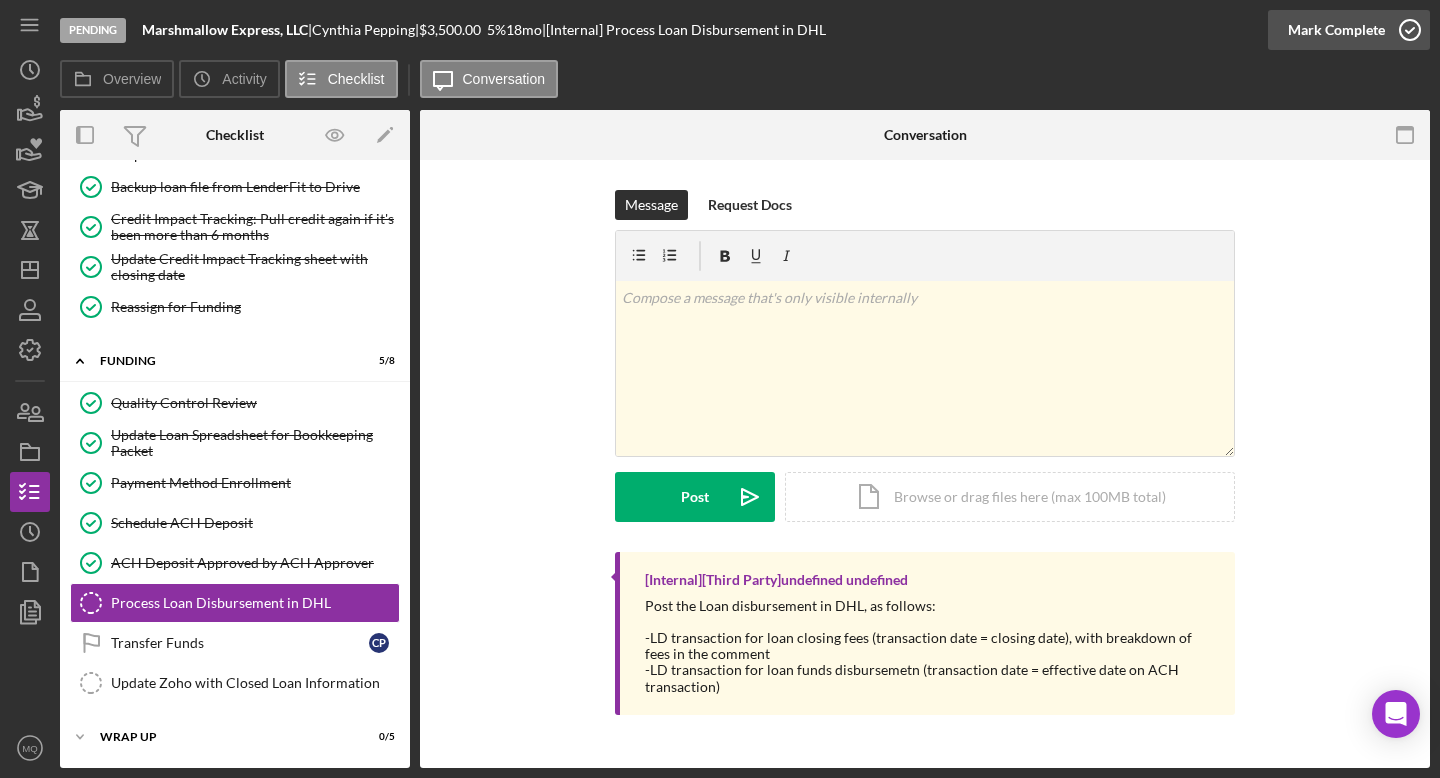 click 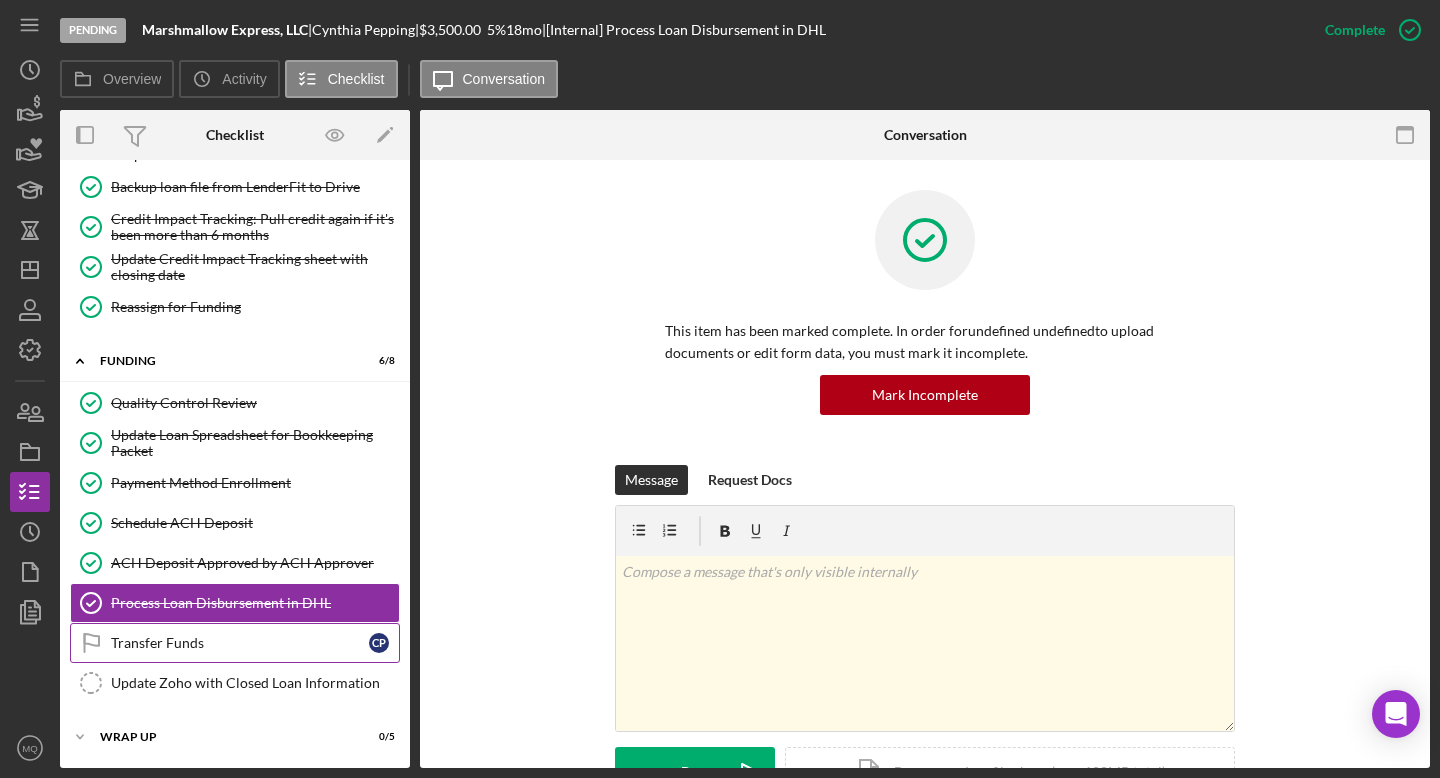 click on "Transfer Funds Transfer Funds C P" at bounding box center (235, 643) 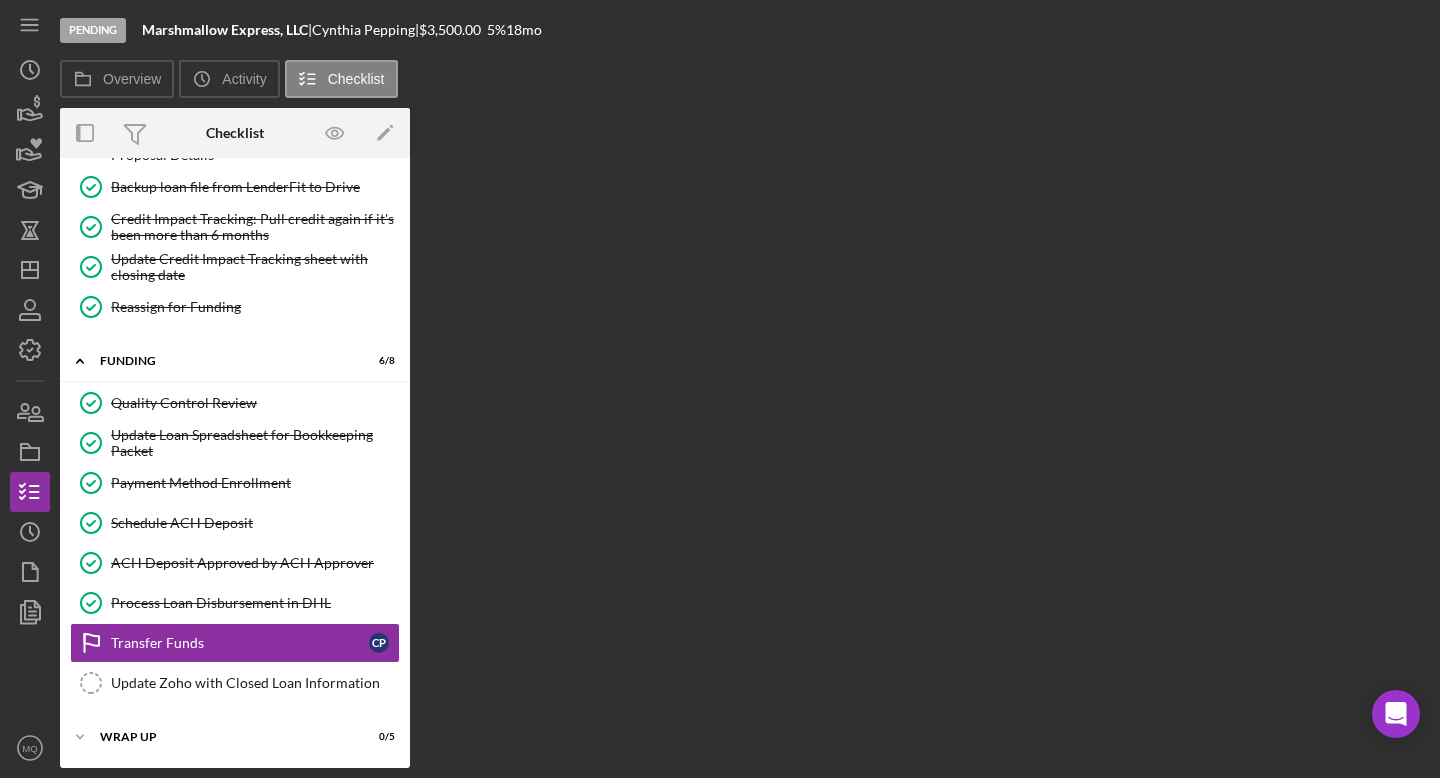 scroll, scrollTop: 1030, scrollLeft: 0, axis: vertical 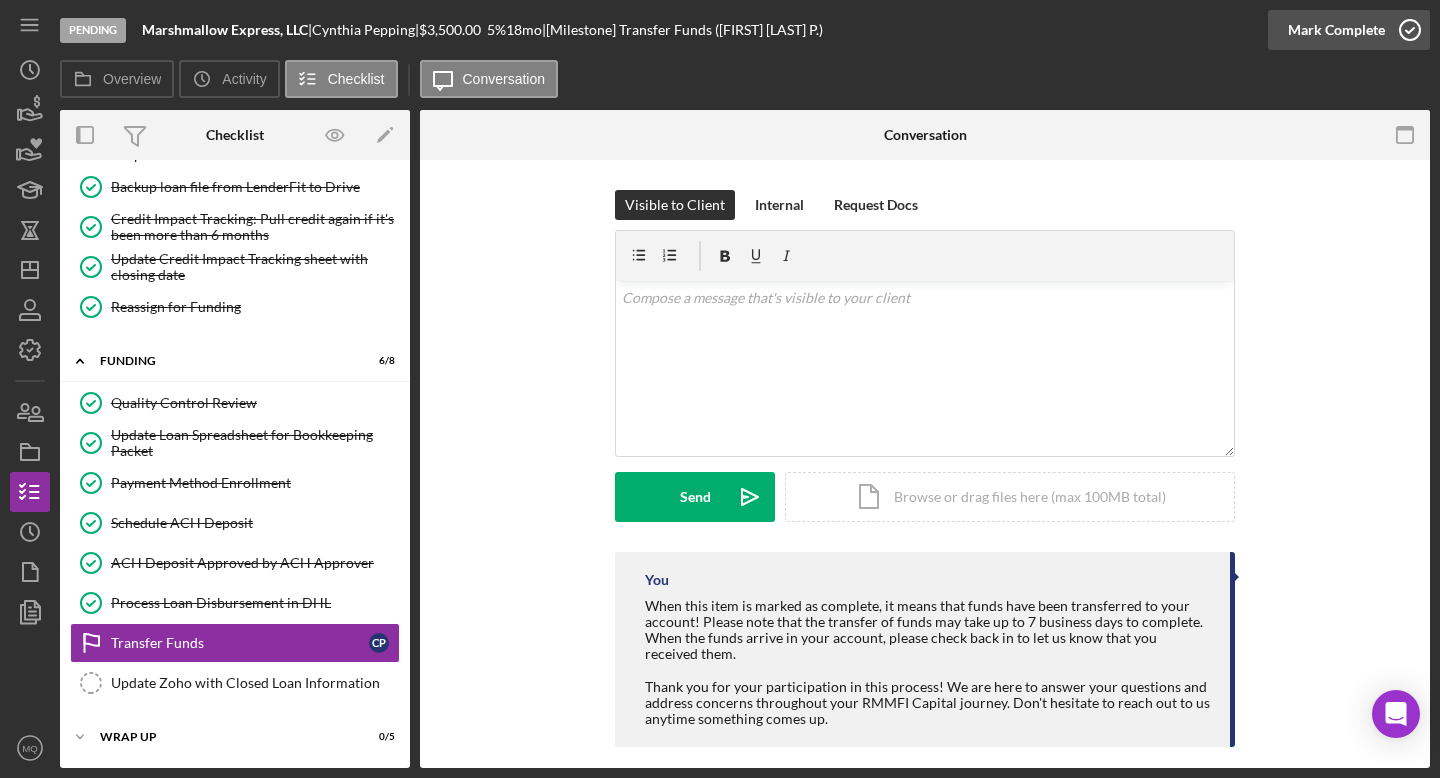 click 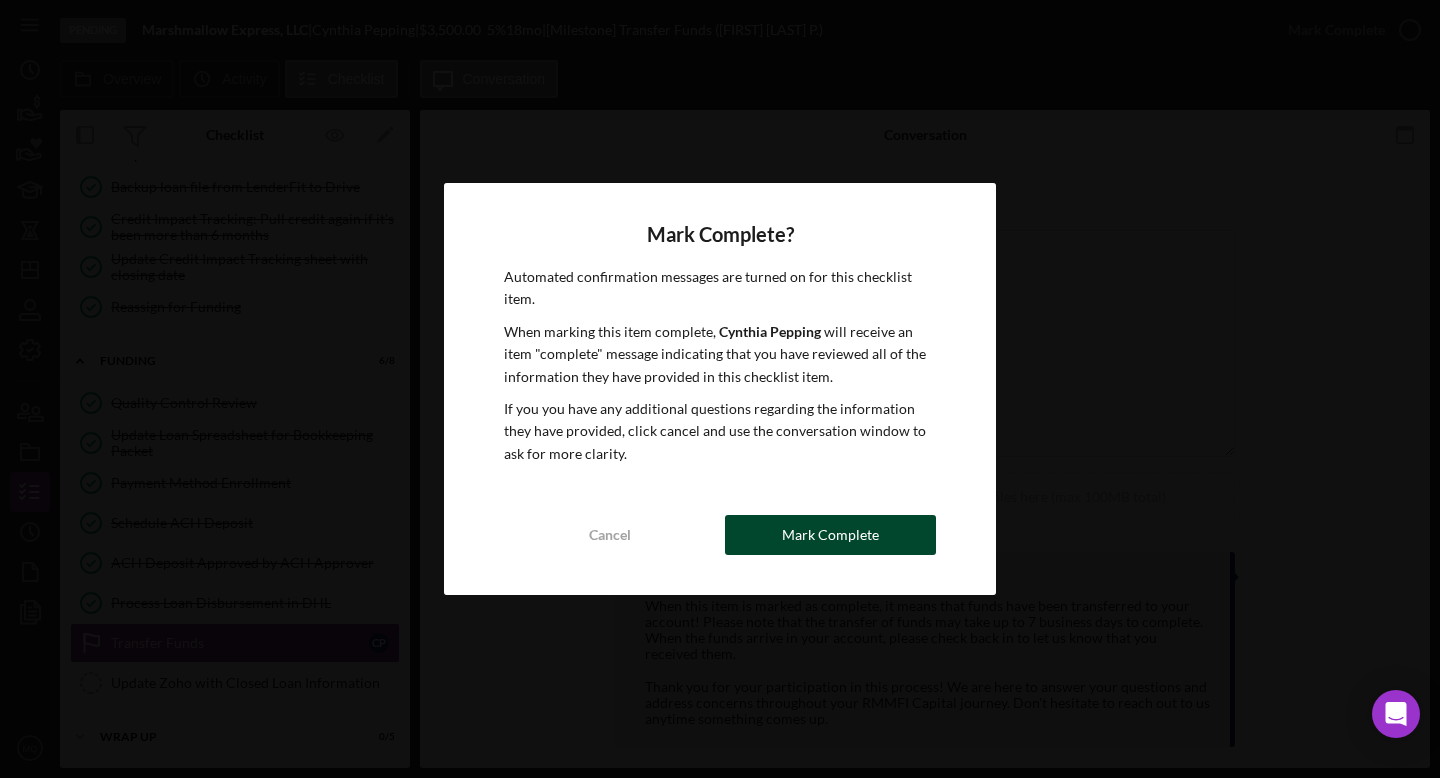 click on "Mark Complete" at bounding box center [830, 535] 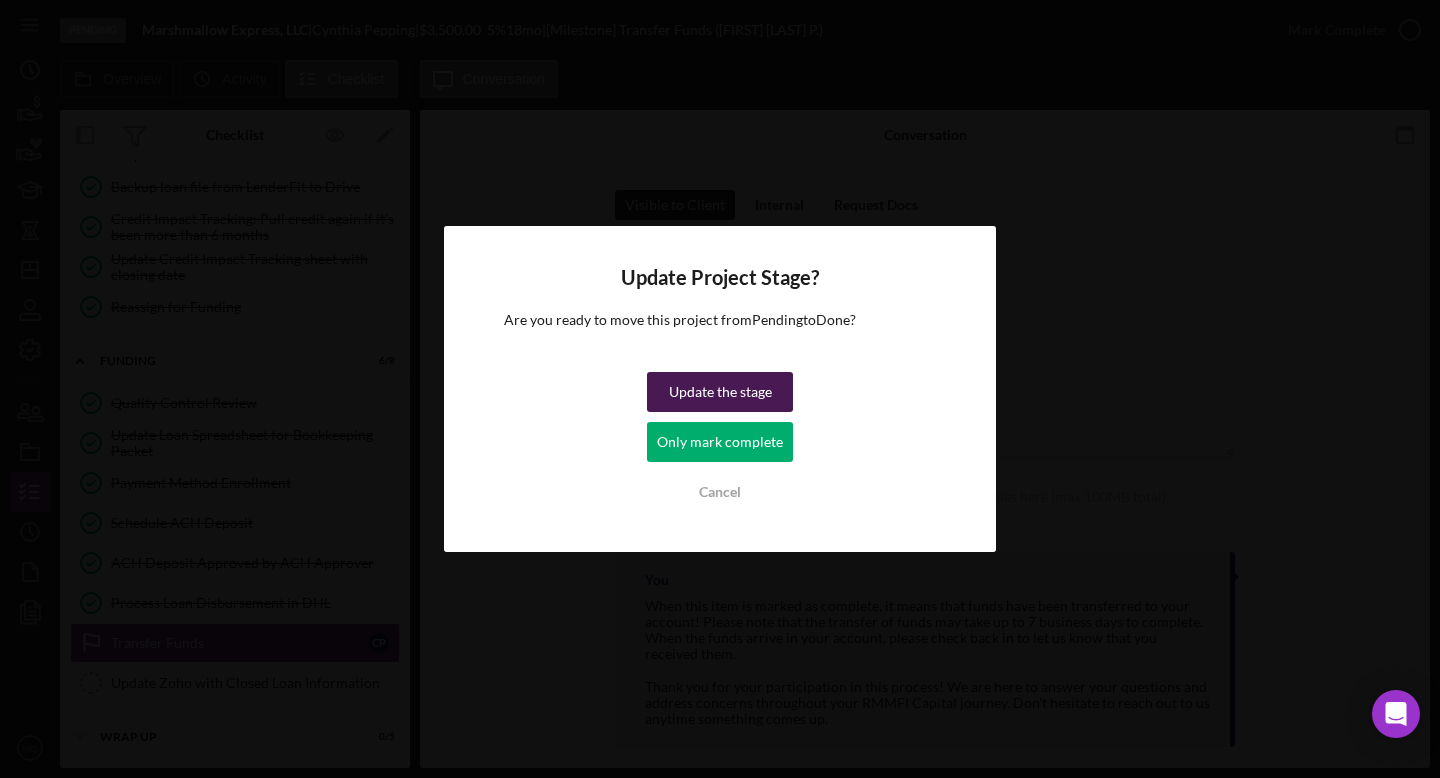 click on "Update the stage" at bounding box center (720, 392) 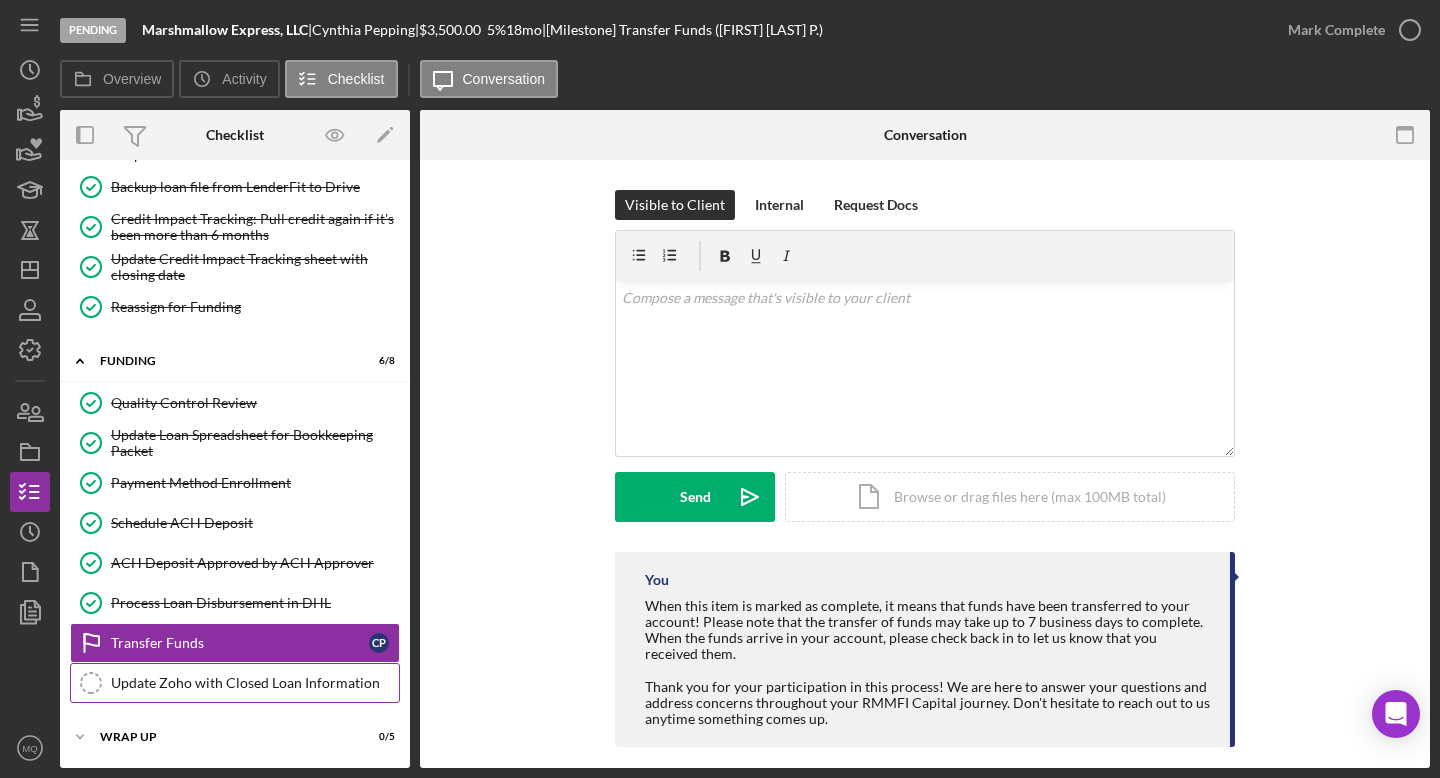 click on "Update Zoho with Closed Loan Information" at bounding box center (255, 683) 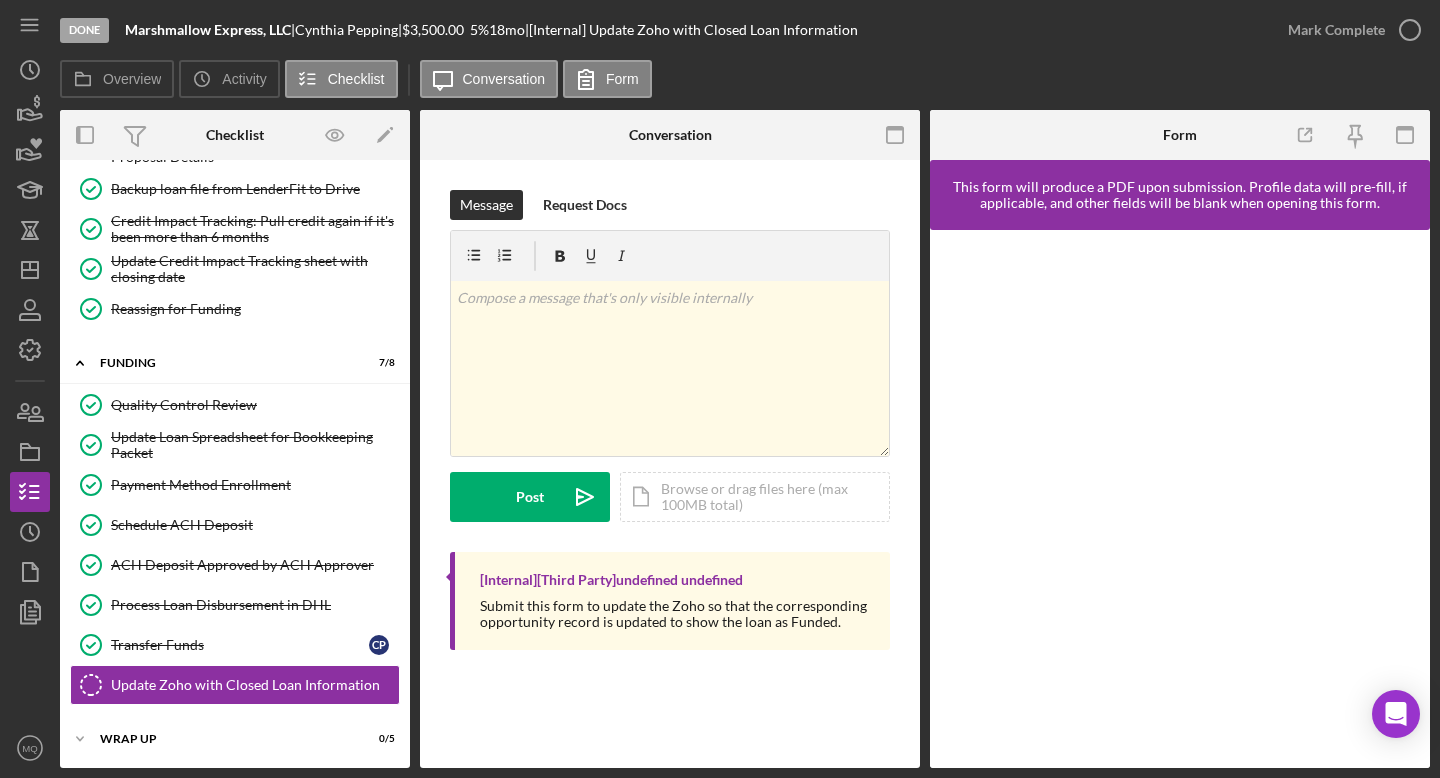 scroll, scrollTop: 1030, scrollLeft: 0, axis: vertical 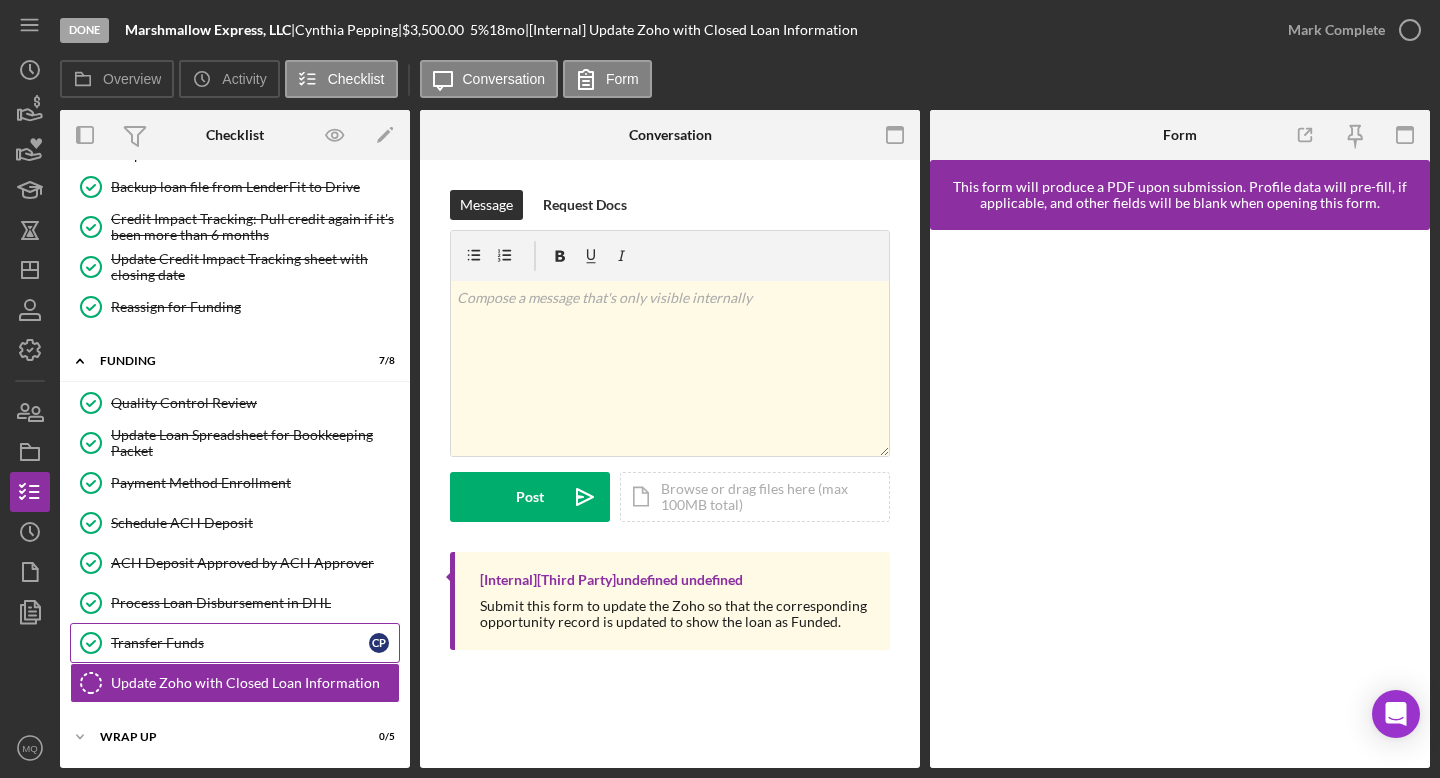 click on "Transfer Funds" at bounding box center [240, 643] 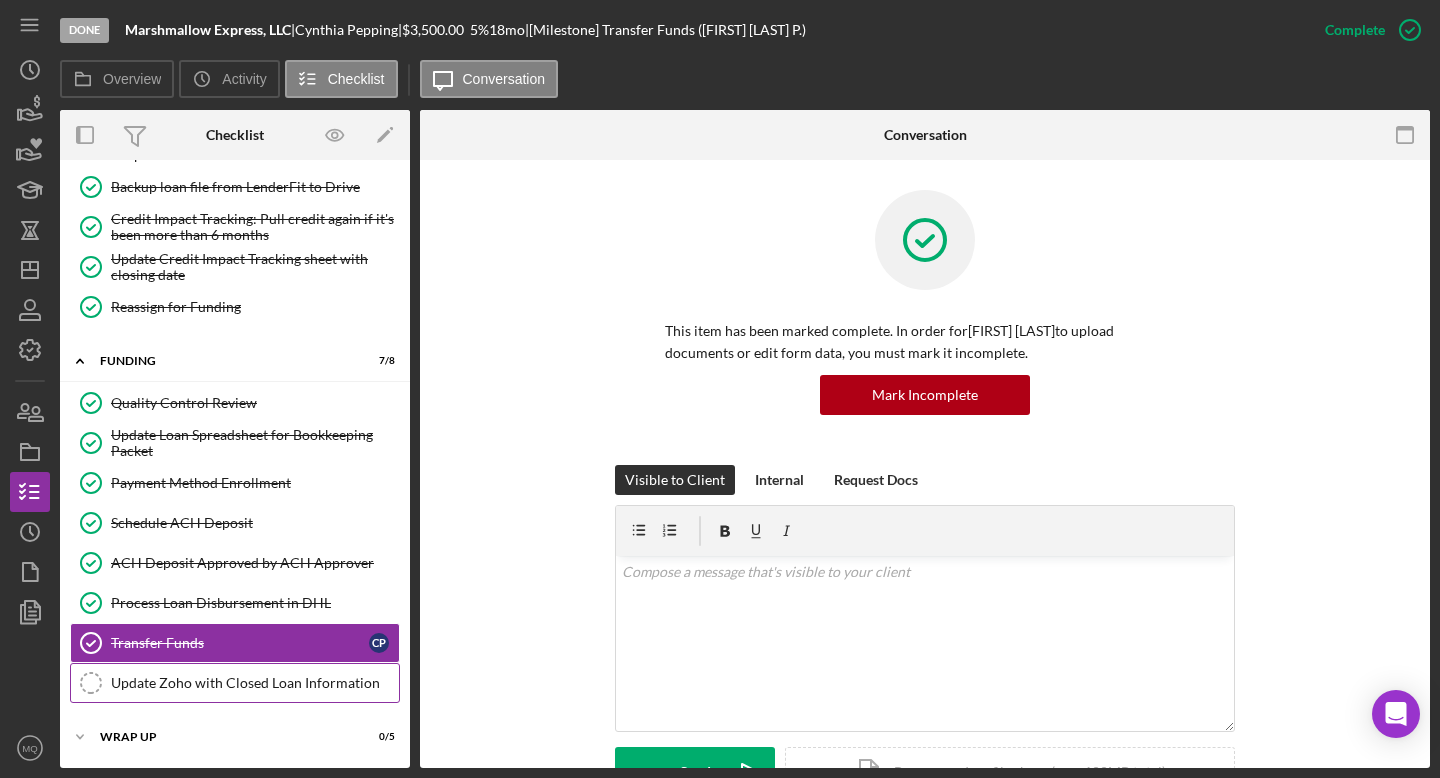 click on "Update Zoho with Closed Loan Information" at bounding box center (255, 683) 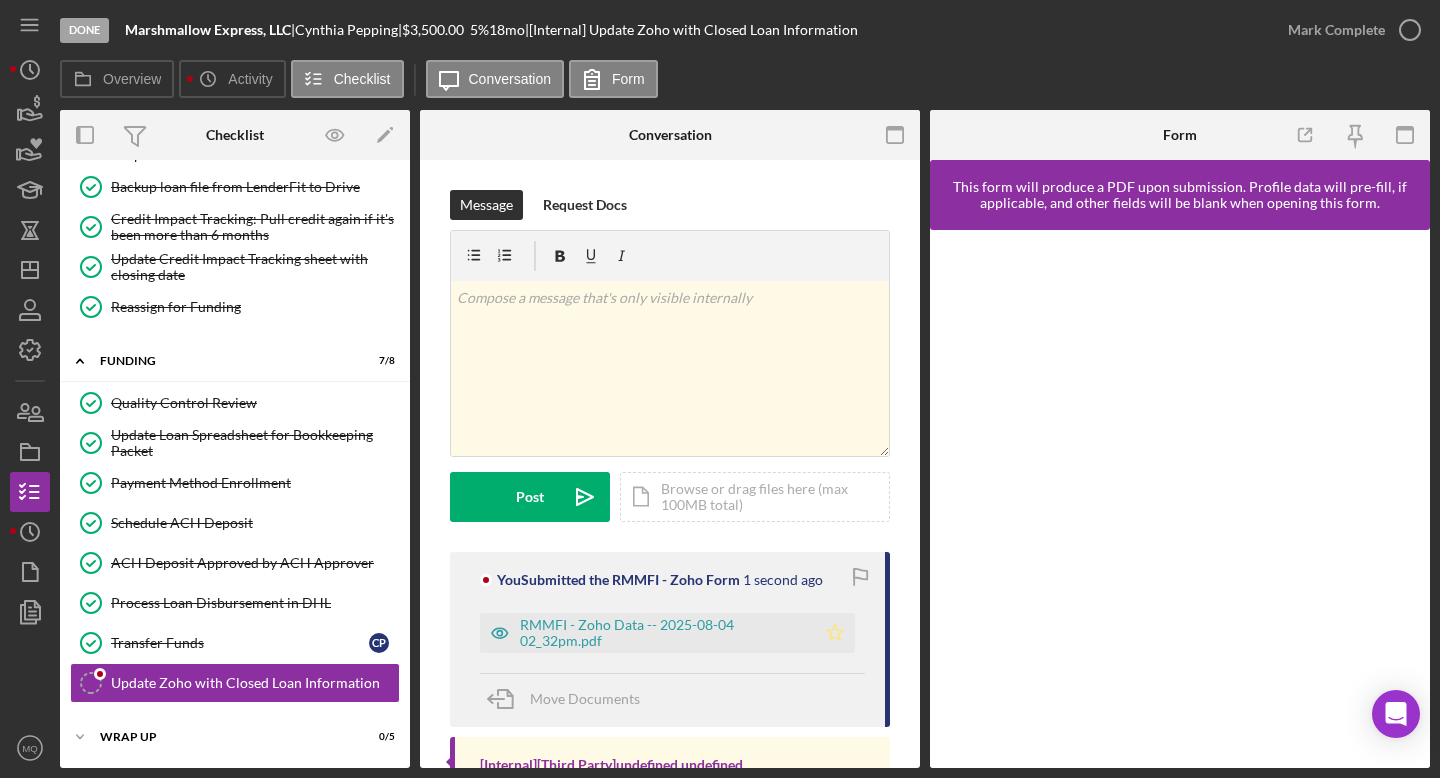 click 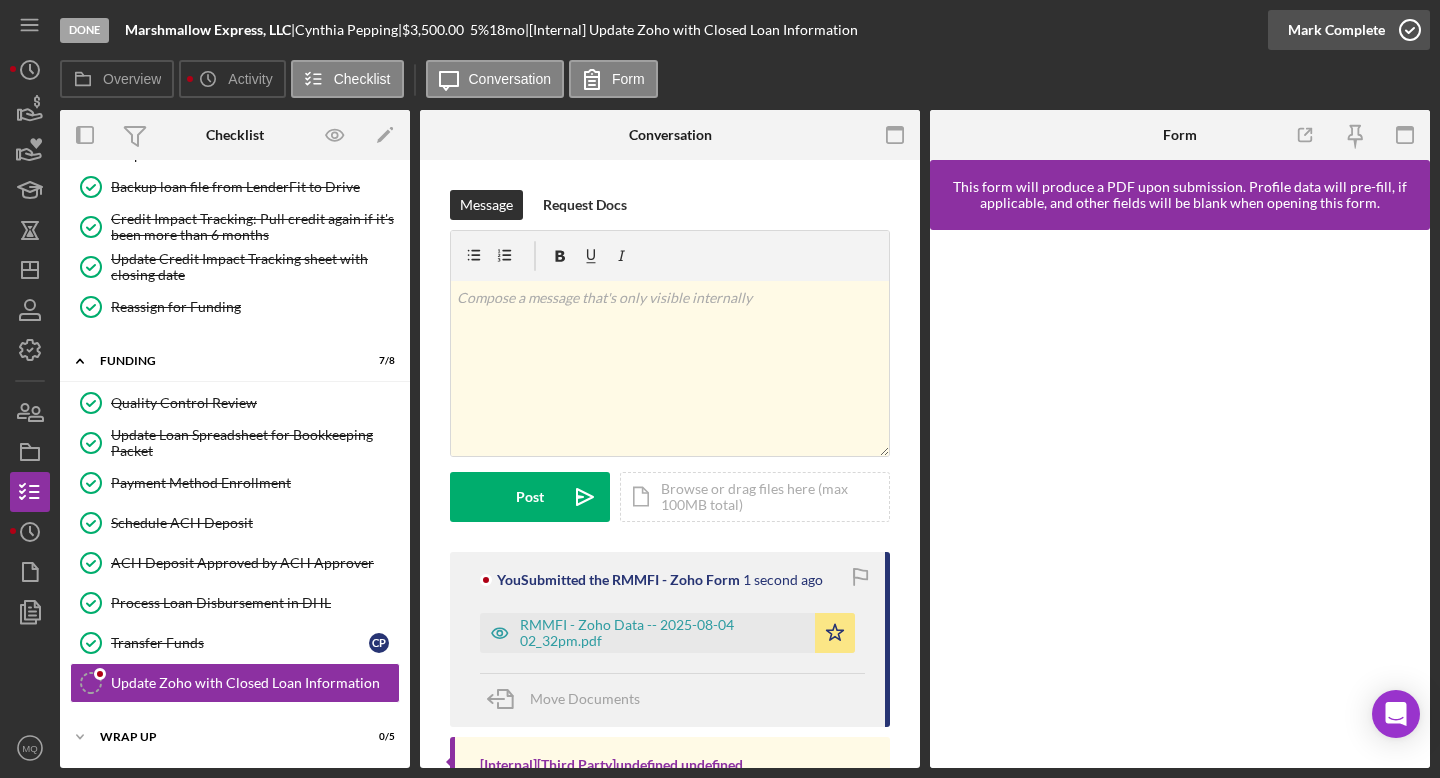 click 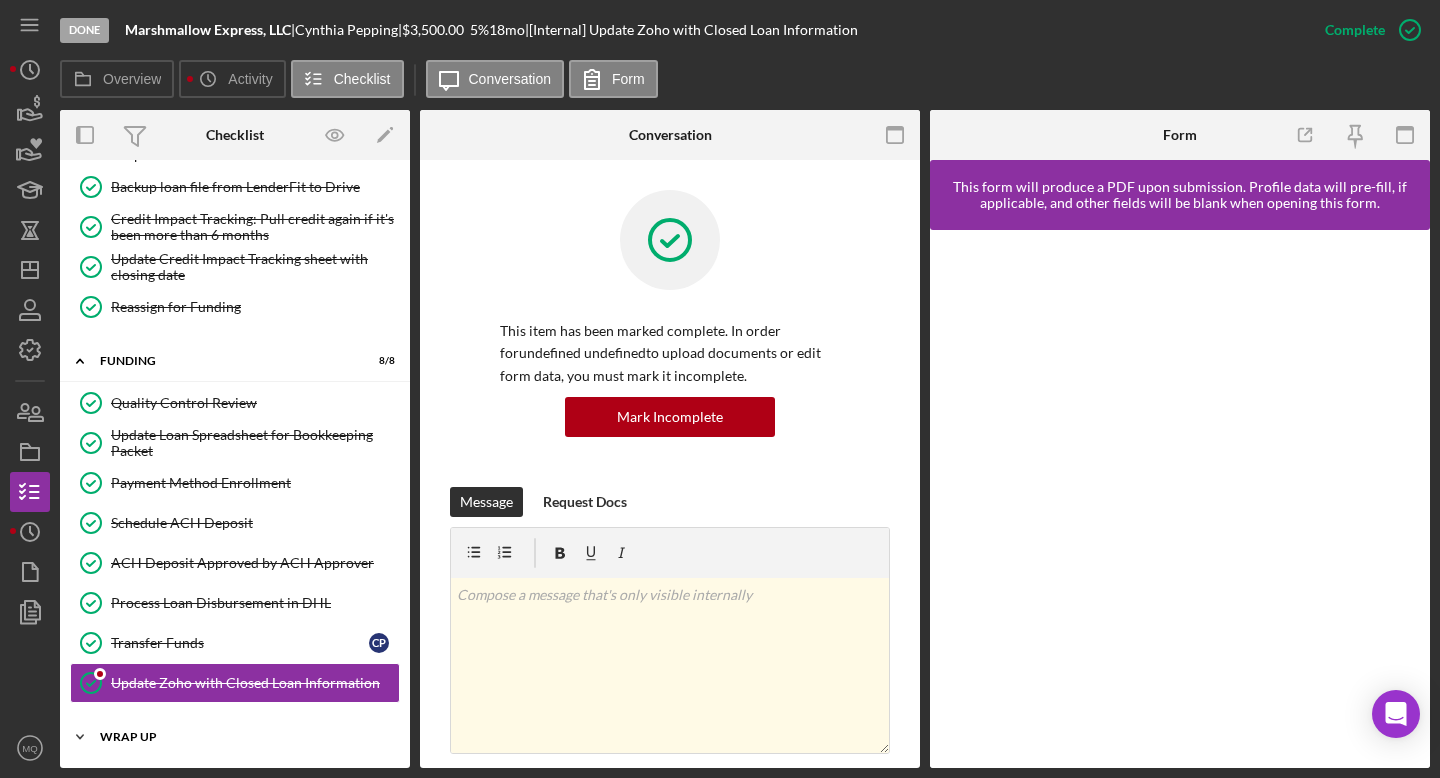 click on "Wrap Up" at bounding box center [242, 737] 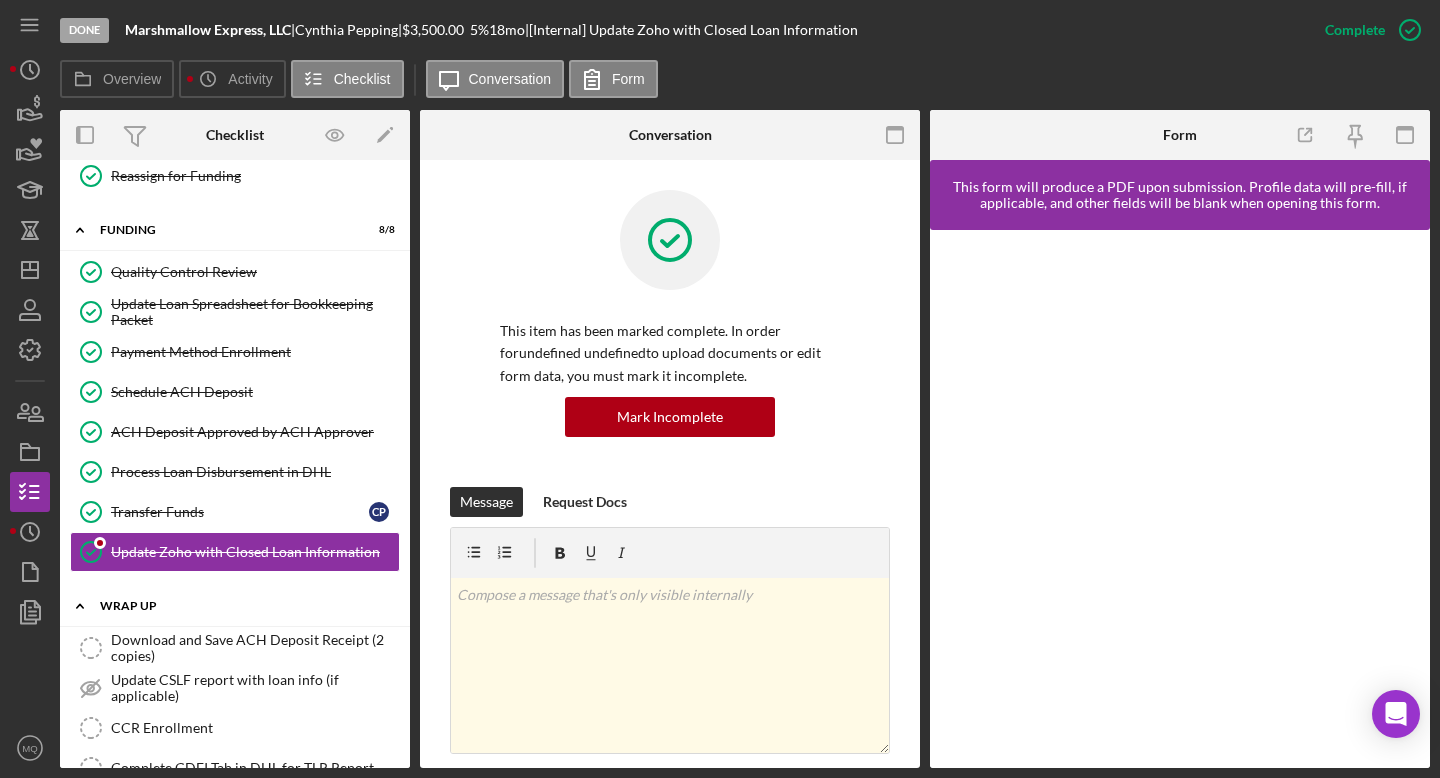 scroll, scrollTop: 1241, scrollLeft: 0, axis: vertical 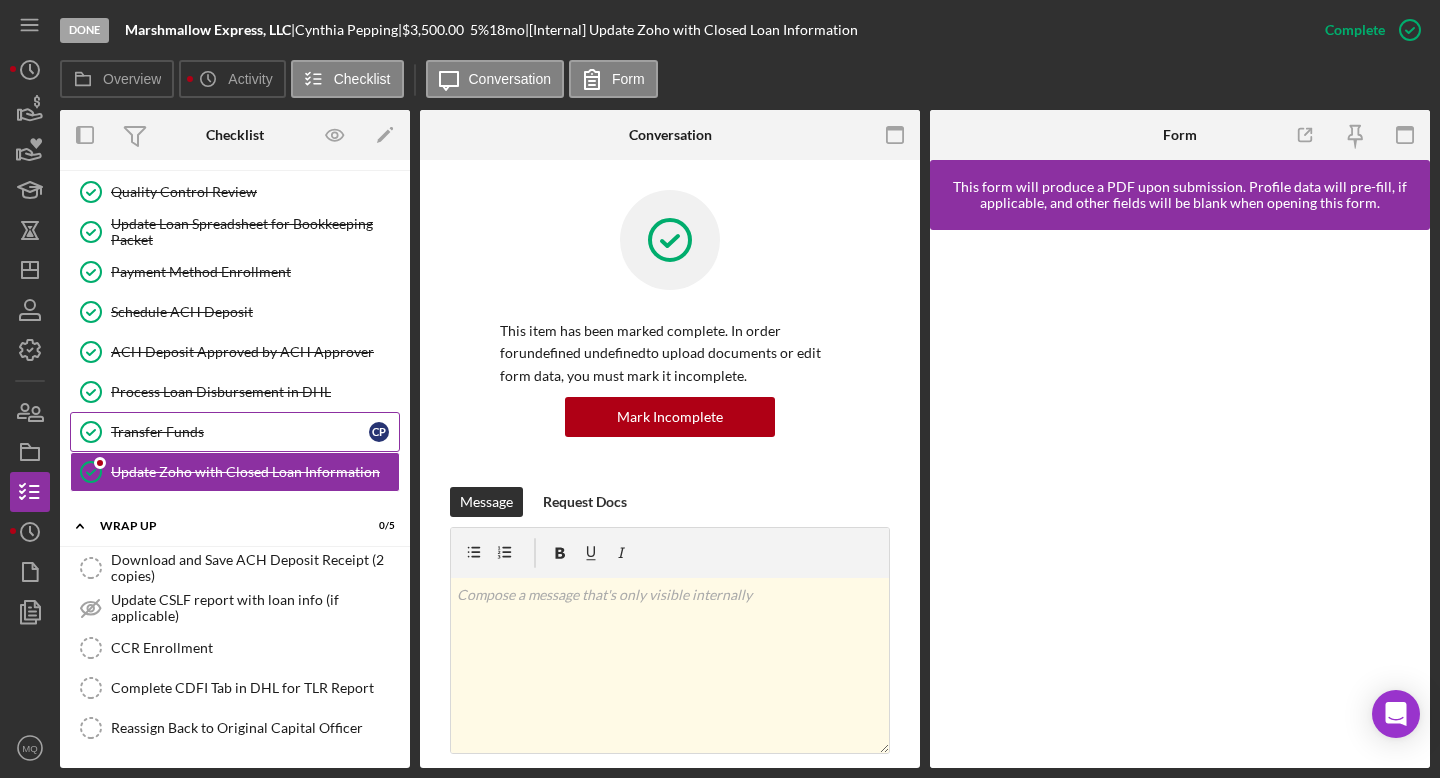 click on "Transfer Funds" at bounding box center [240, 432] 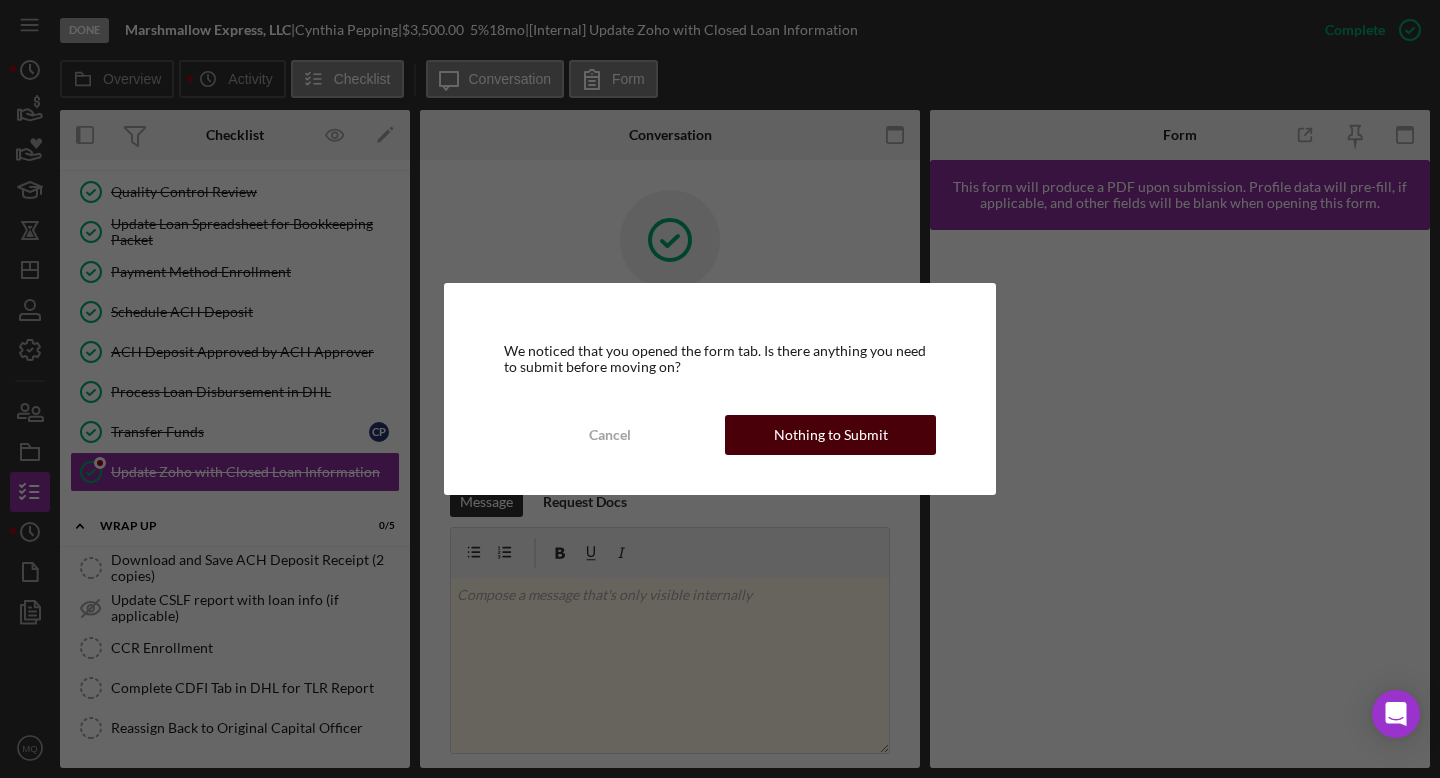 click on "Nothing to Submit" at bounding box center (831, 435) 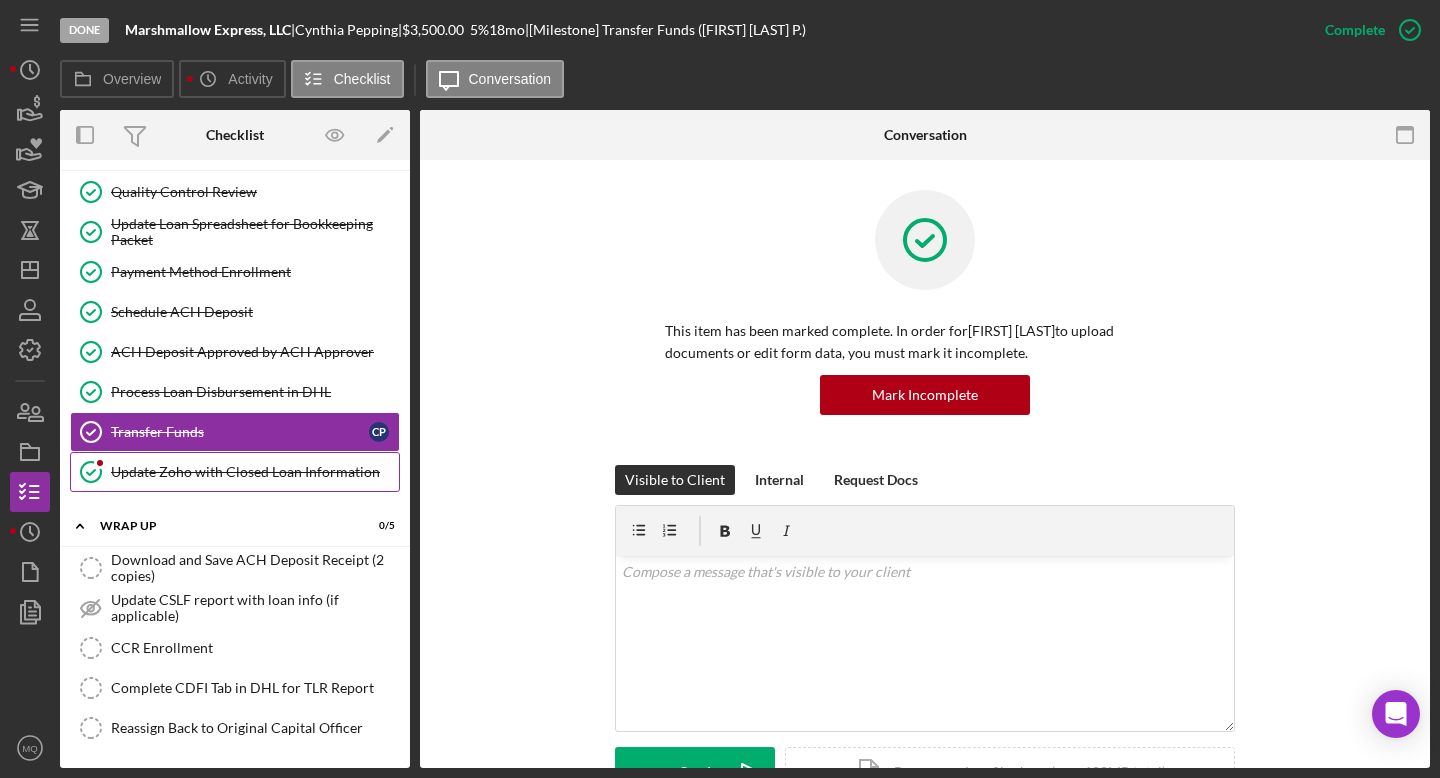 click on "Update Zoho with Closed Loan Information" at bounding box center (255, 472) 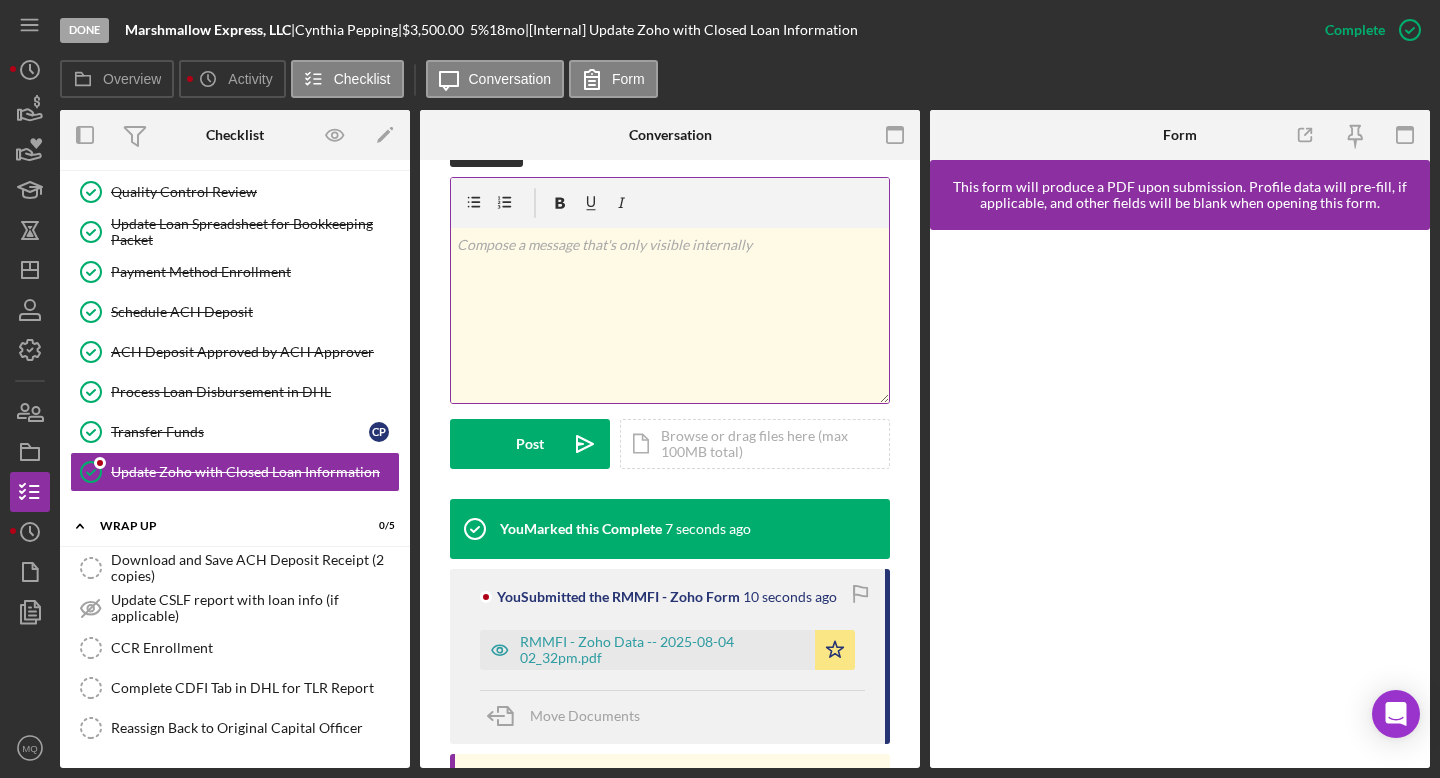 scroll, scrollTop: 349, scrollLeft: 0, axis: vertical 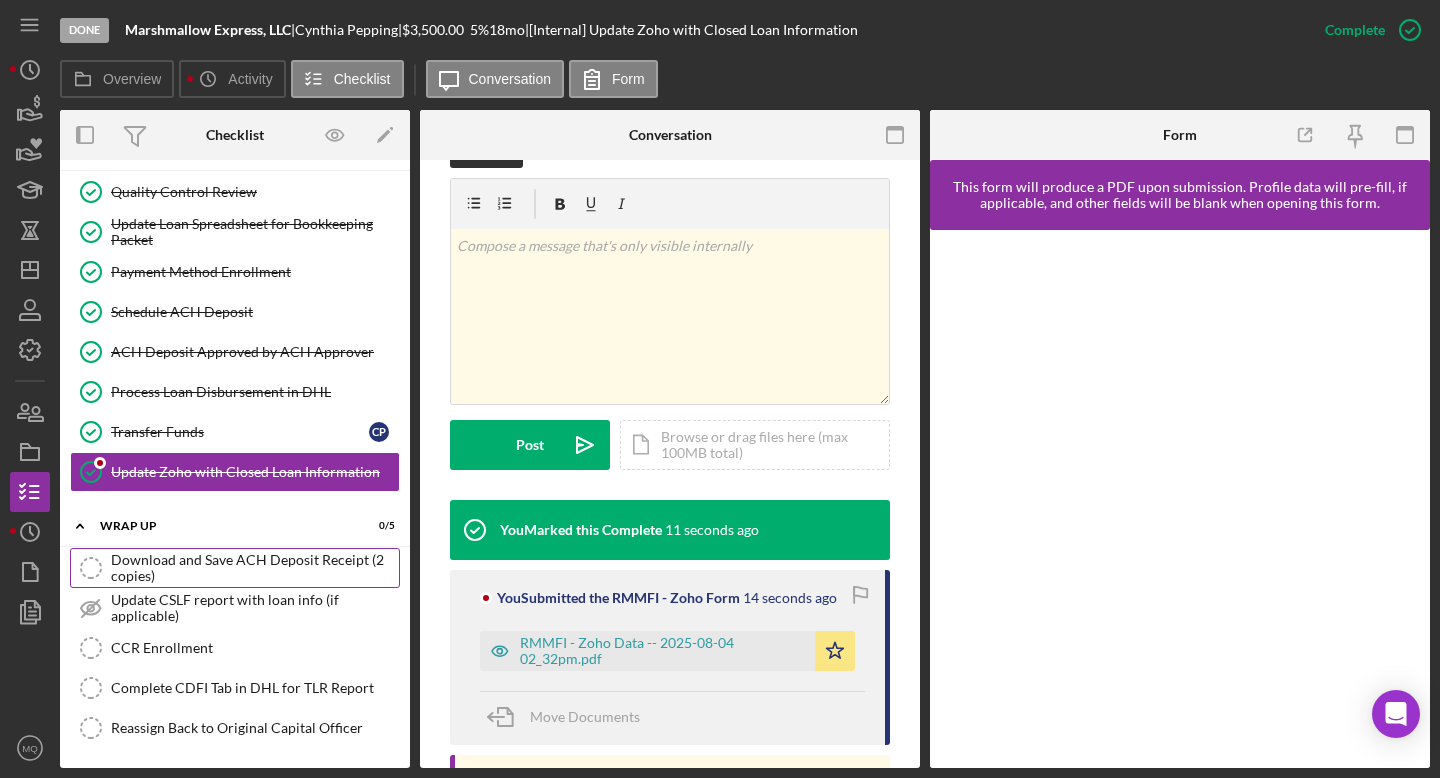 click on "Download and Save ACH Deposit Receipt (2 copies)" at bounding box center (255, 568) 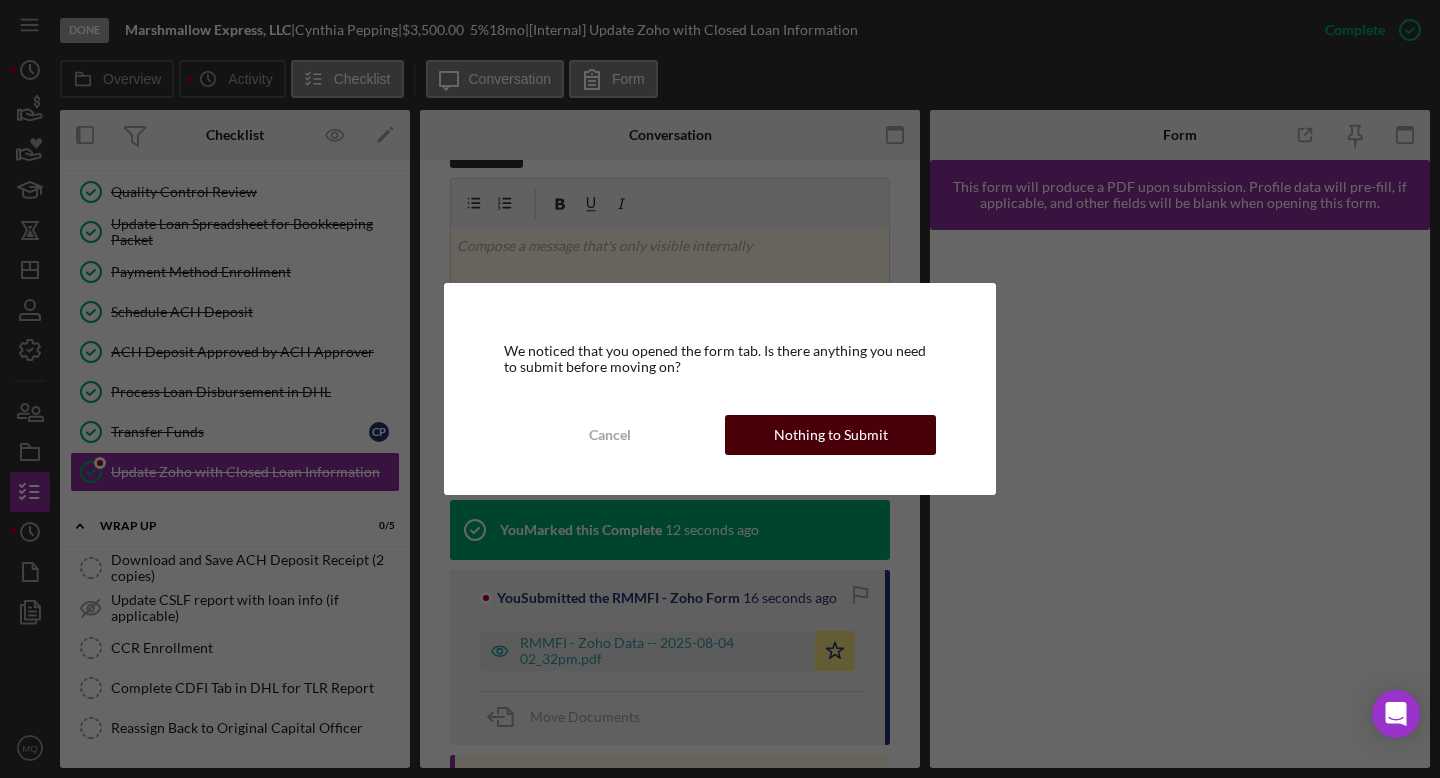 click on "Nothing to Submit" at bounding box center (831, 435) 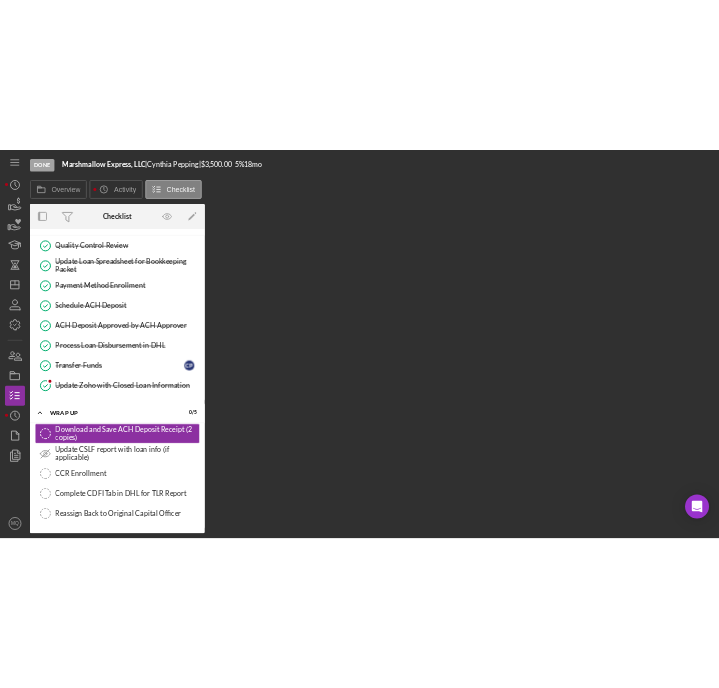 scroll, scrollTop: 1239, scrollLeft: 0, axis: vertical 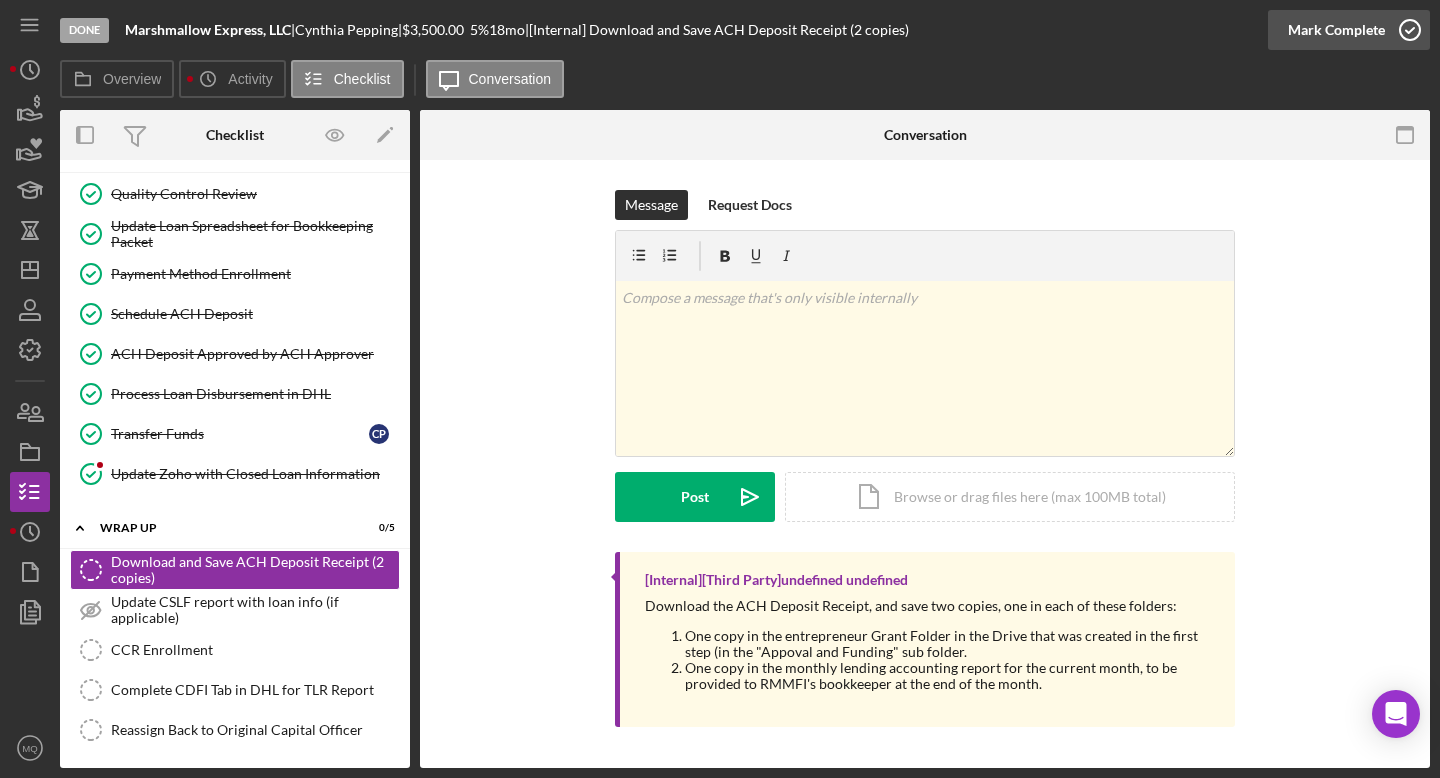 click 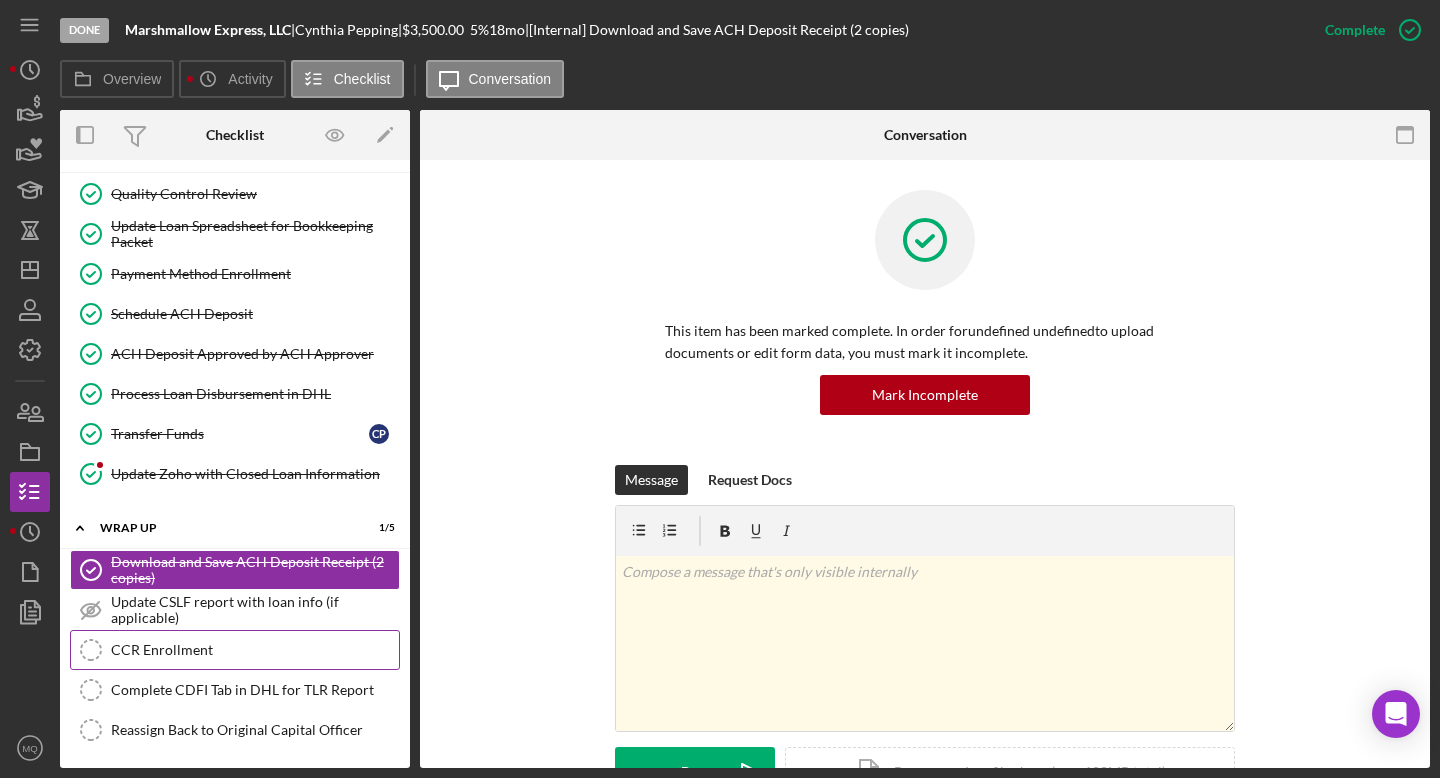 click on "CCR Enrollment" at bounding box center [255, 650] 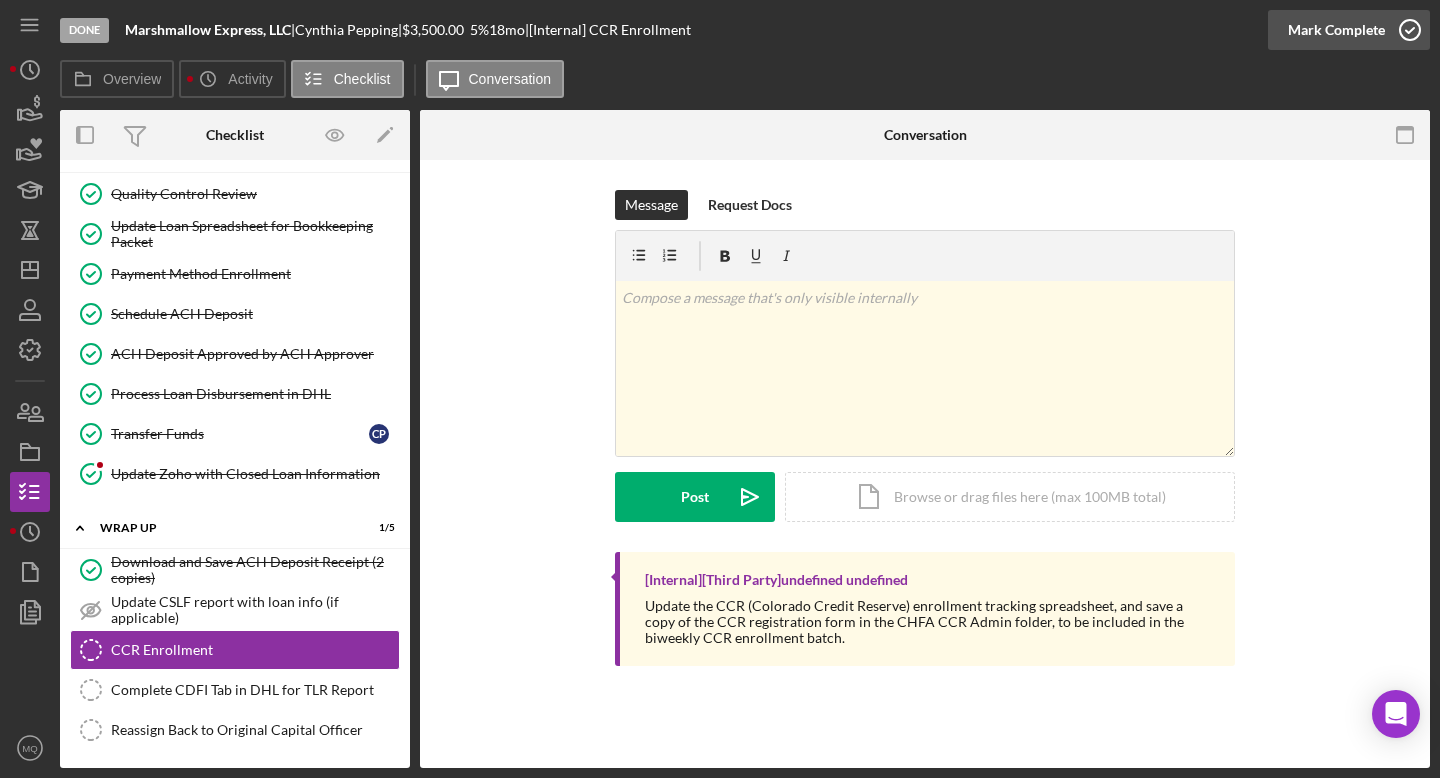 click 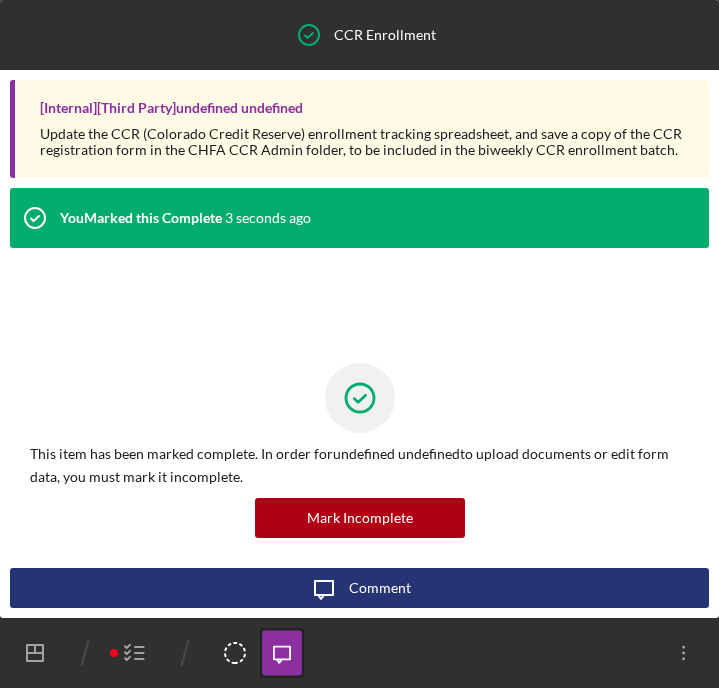 scroll, scrollTop: 0, scrollLeft: 0, axis: both 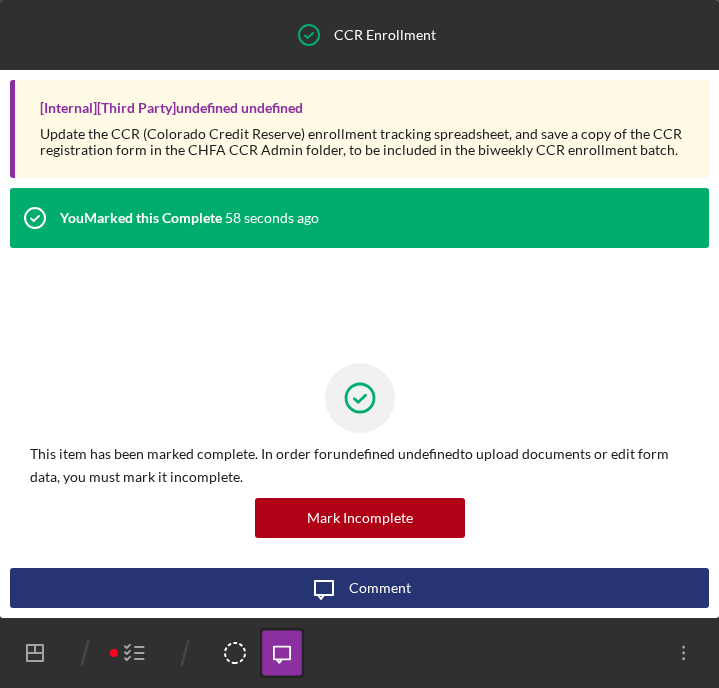 click on "You  Marked this Complete    58 seconds ago [Internal]  [Third Party]  undefined undefined   Update the CCR (Colorado Credit Reserve) enrollment tracking spreadsheet, and save a copy of the CCR registration form in the CHFA CCR Admin folder, to be included in the biweekly CCR enrollment batch." at bounding box center (359, 211) 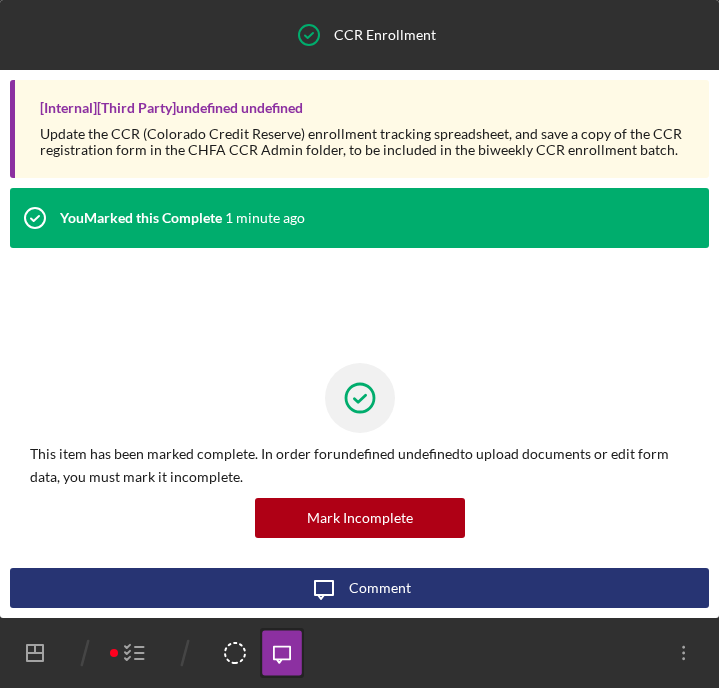 scroll, scrollTop: 0, scrollLeft: 0, axis: both 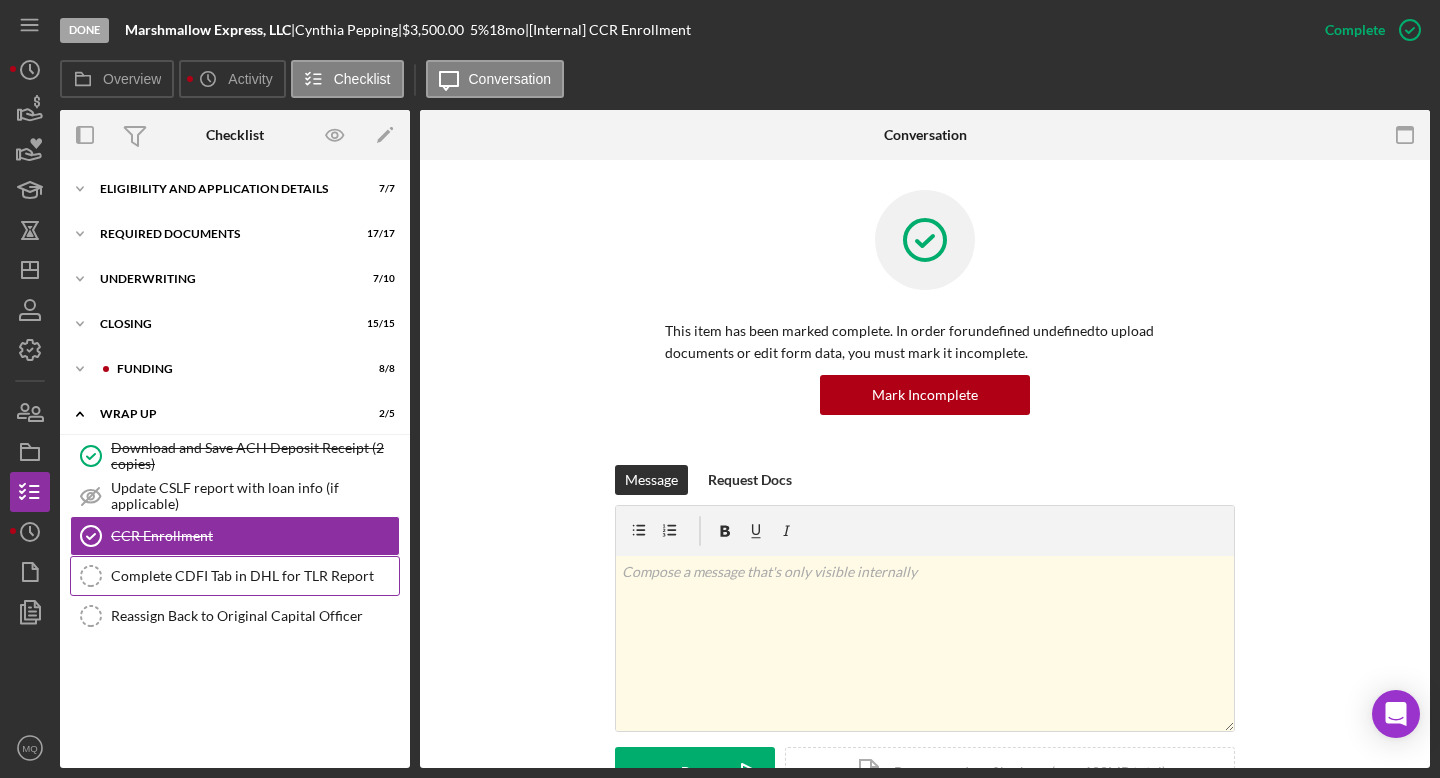 click on "Complete CDFI Tab in DHL for TLR Report" at bounding box center [255, 576] 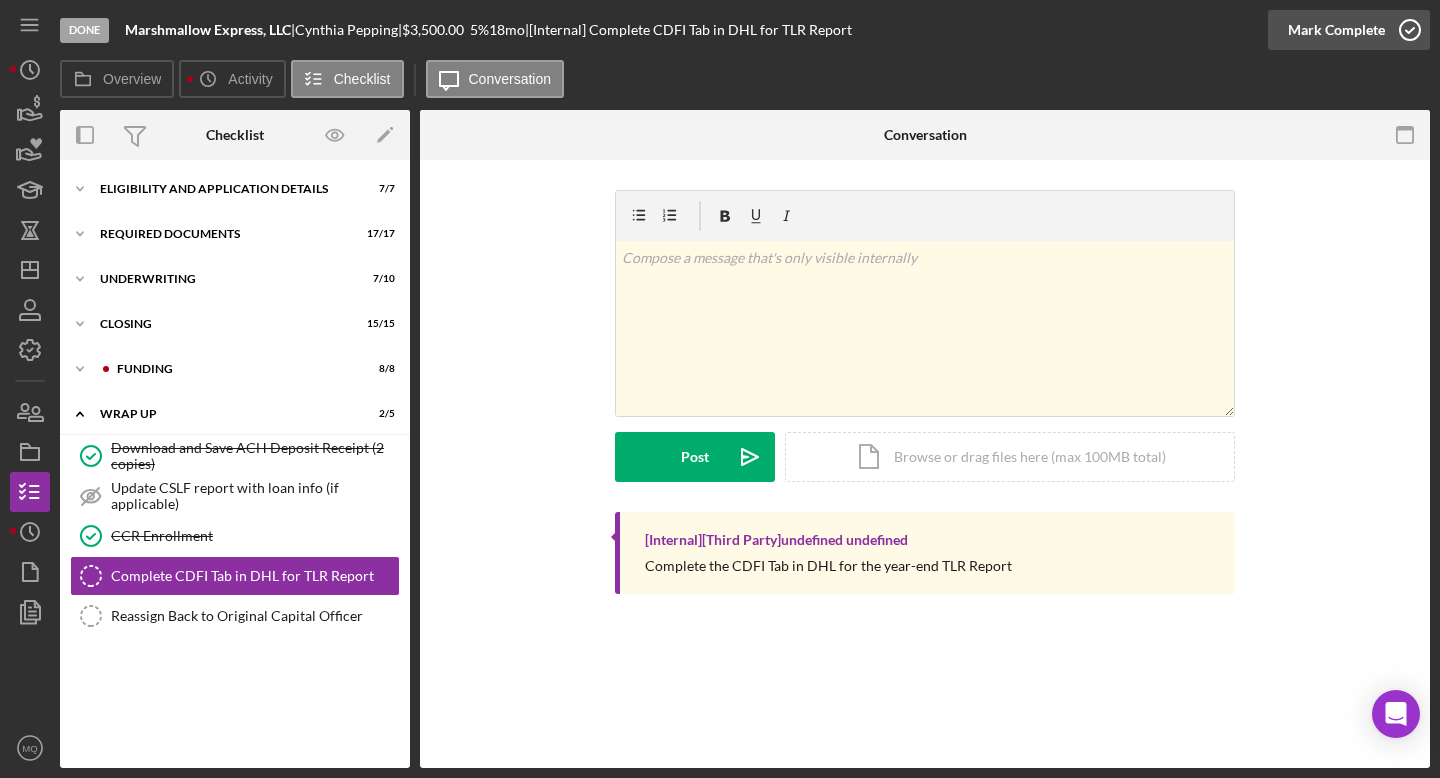 click 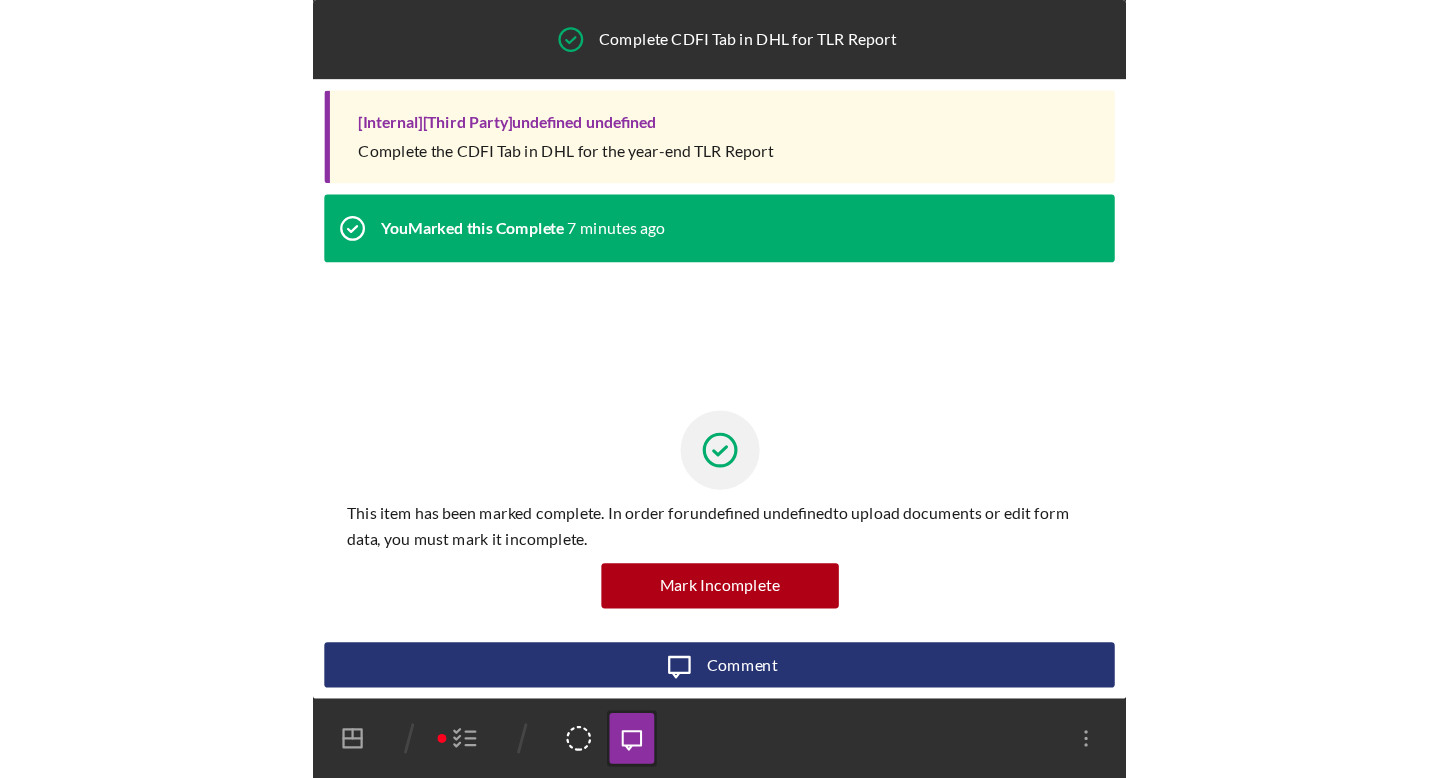 scroll, scrollTop: 0, scrollLeft: 0, axis: both 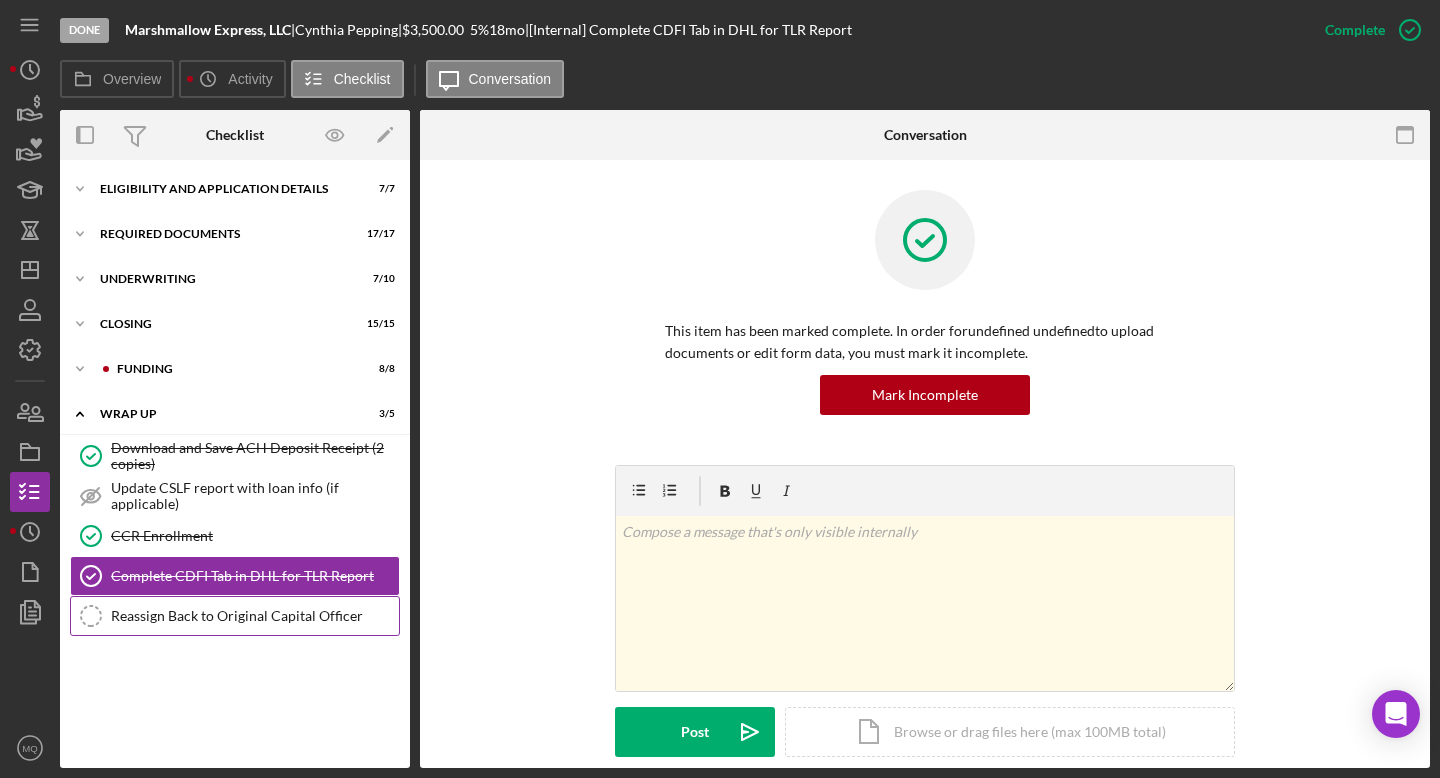 click on "Reassign Back to Original Capital Officer" at bounding box center [255, 616] 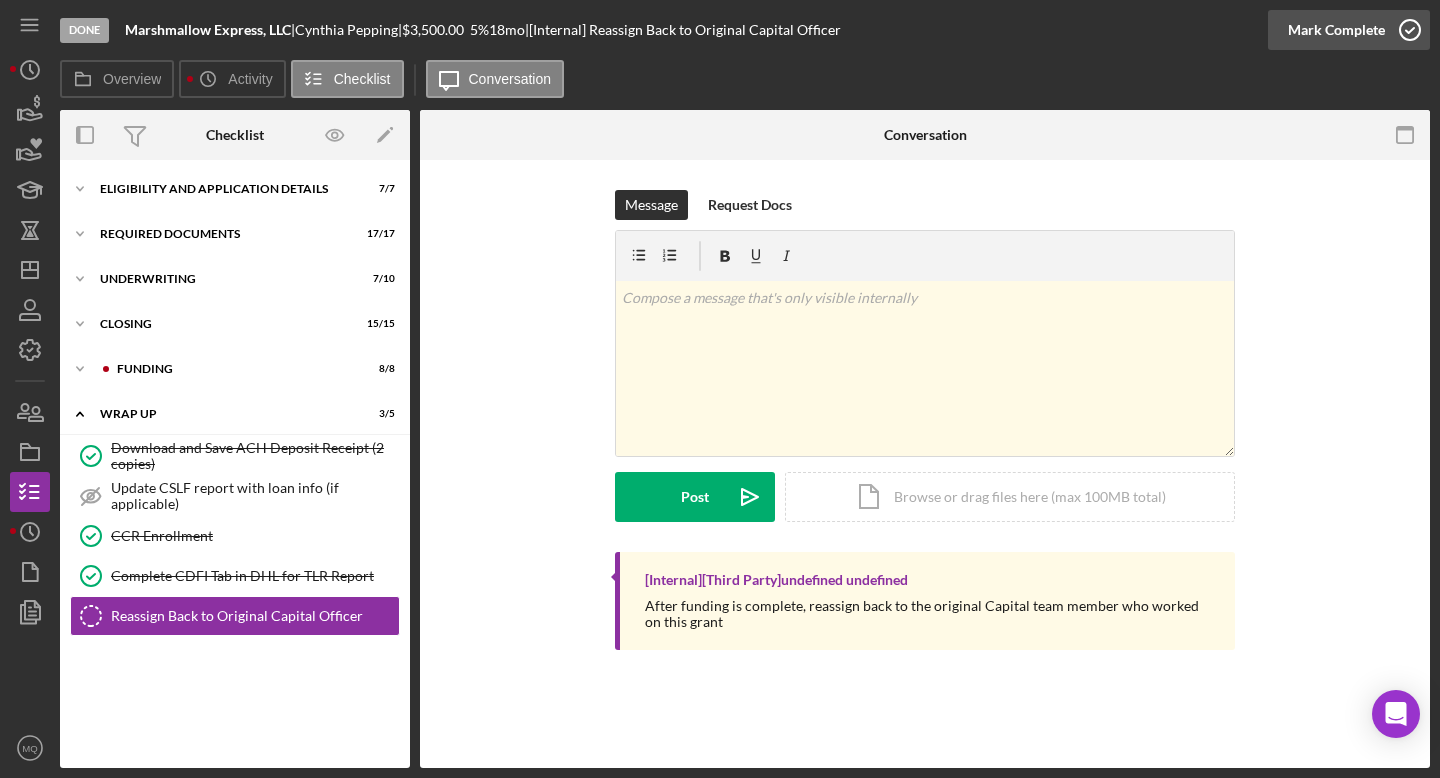 click 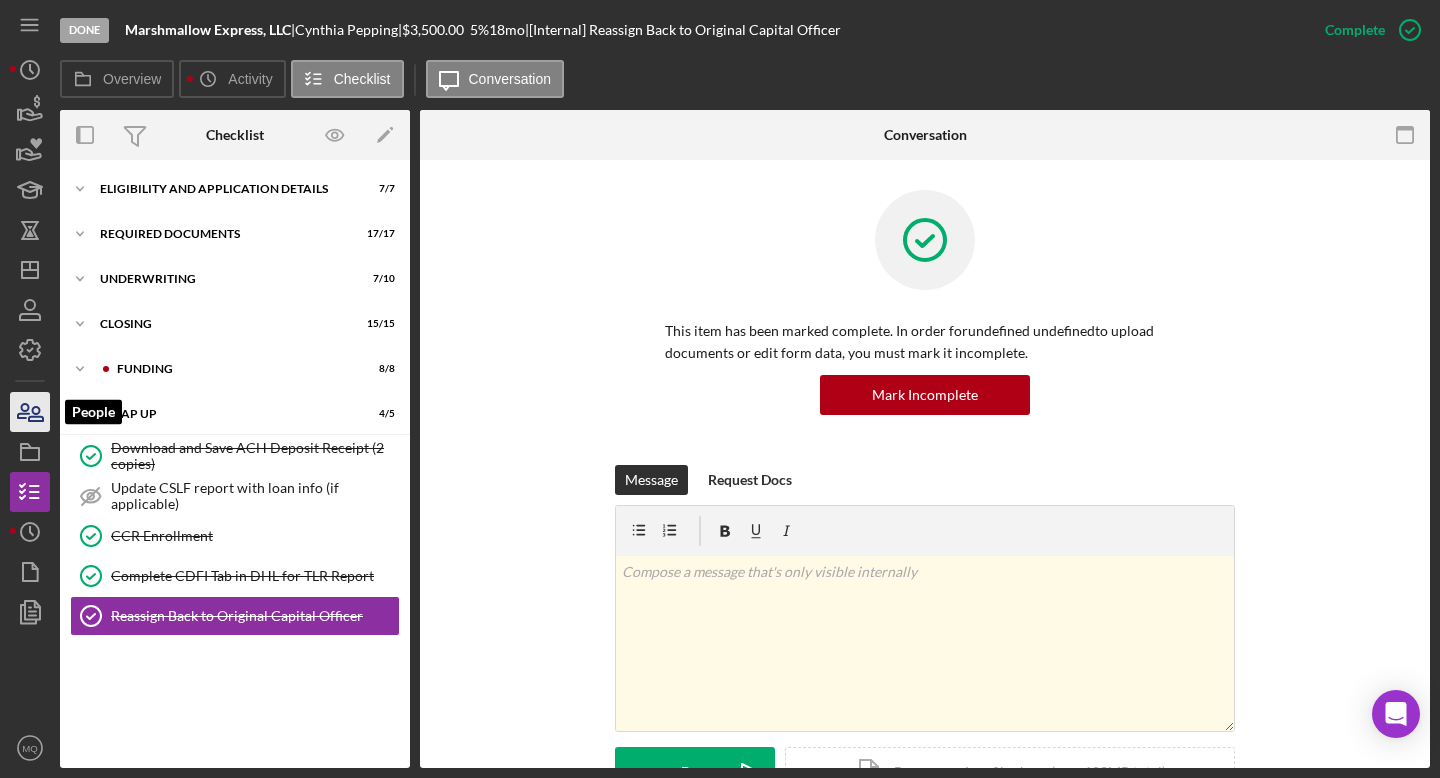 click 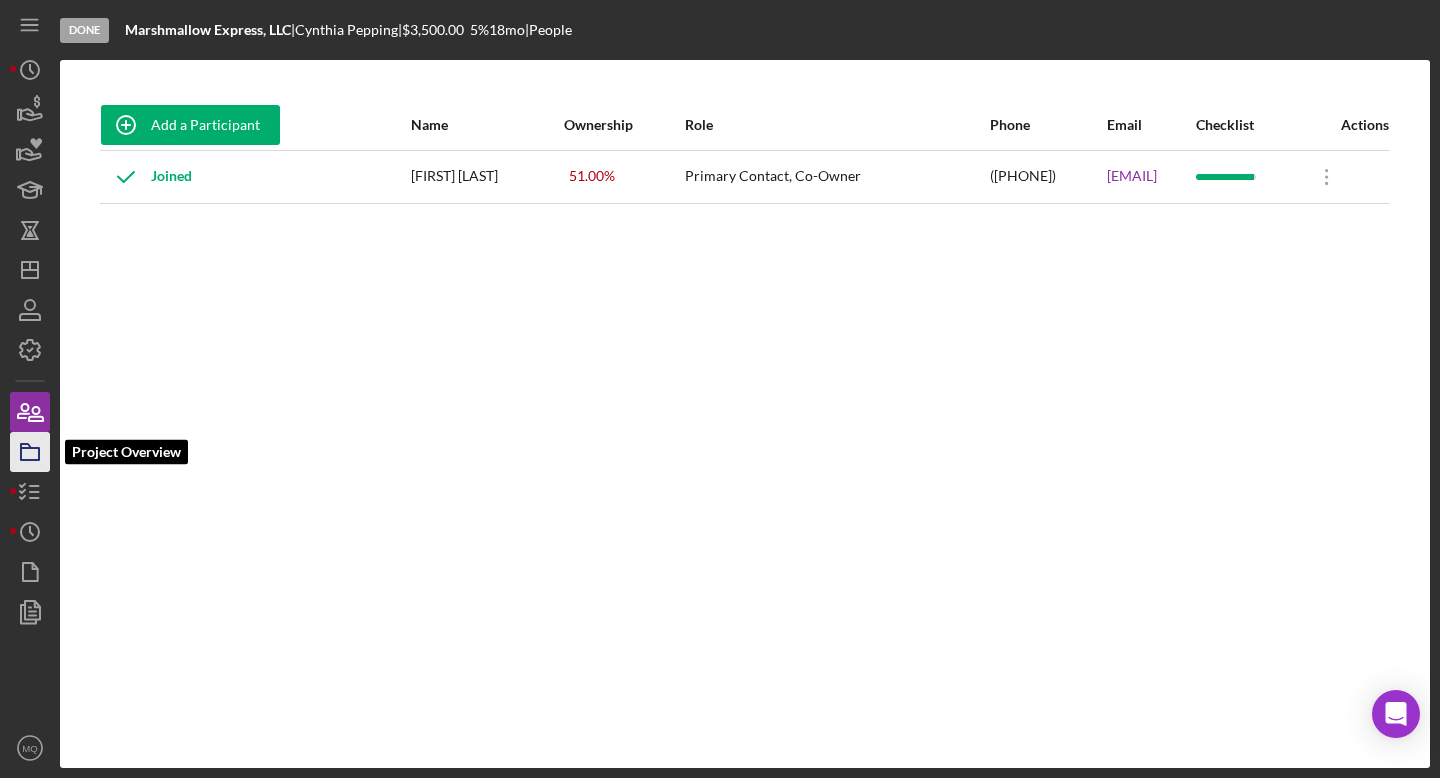 click 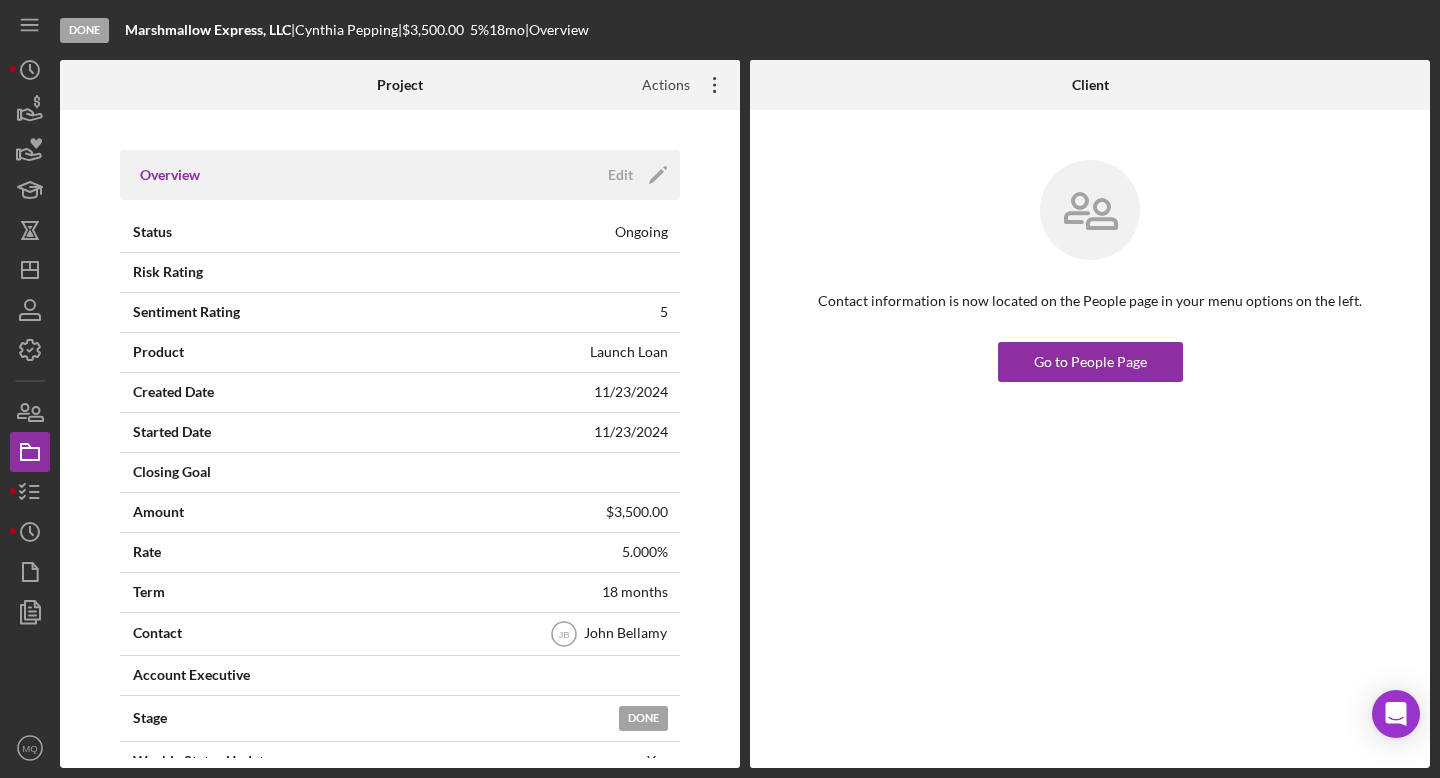 click 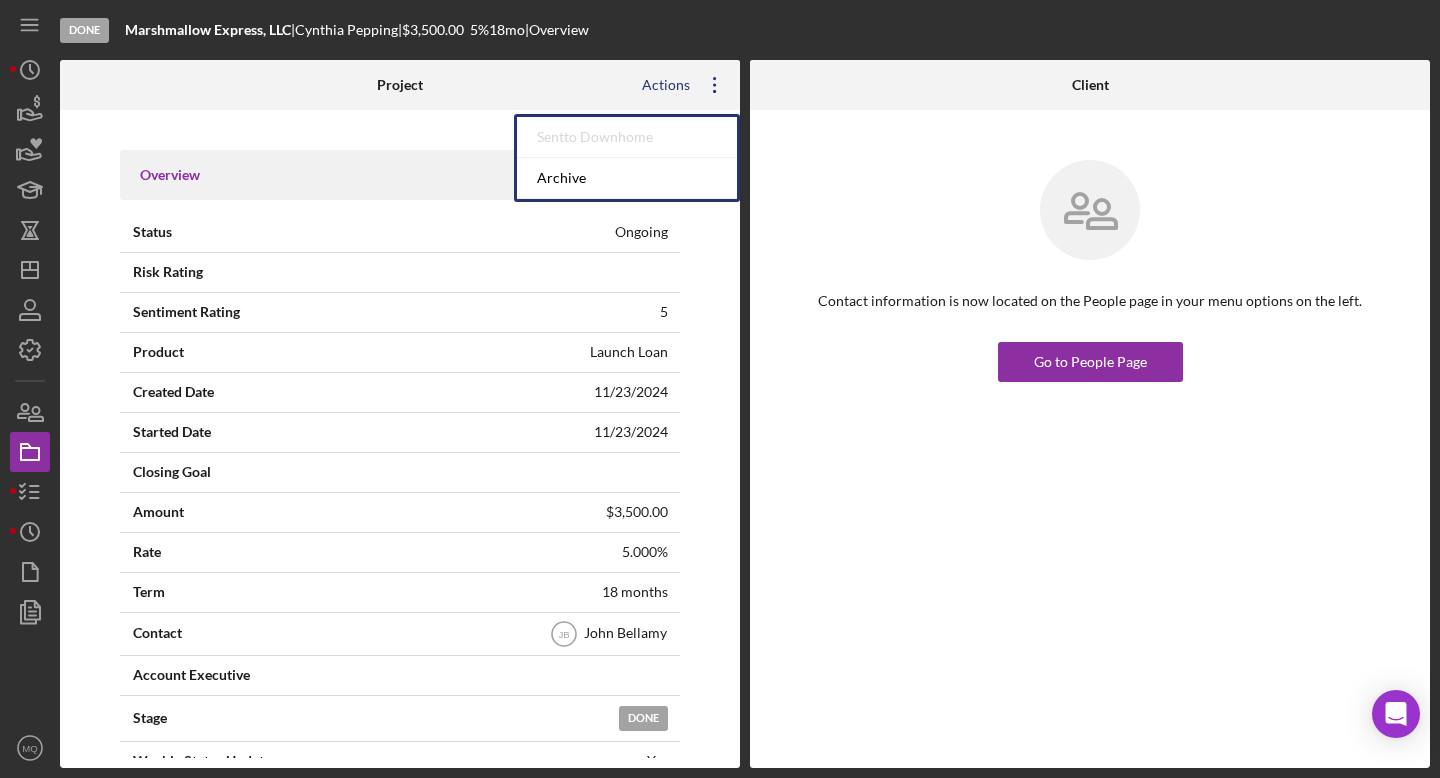 click on "Overview Edit Icon/Edit Status Ongoing Risk Rating Sentiment Rating 5 Product Launch Loan Created Date 11/23/2024 Started Date 11/23/2024 Closing Goal Amount $3,500.00 Rate 5.000% Term 18 months Contact Icon/User Photo JB [FIRST]   [LAST] Account Executive Stage Done Weekly Status Update Yes Inactivity Alerts Yes Key Ratios Edit Icon/Edit DSCR Collateral Coverage DTI LTV Global DSCR Global Collateral Coverage Global DTI NOI Recommendation Edit Icon/Edit Payment Type Rate Term Amount Down Payment Closing Fee Include closing fee in amount financed? No Origination Fee Include origination fee in amount financed? No Amount Financed Closing Date First Payment Date Maturity Date Resolution Edit Icon/Edit Resolved On 06/12/2025 Resolution Approved Payment Type Rate Term Amount Down Payment Closing Fee Include closing fee in amount financed? No Origination Fee No Edit" at bounding box center (400, 439) 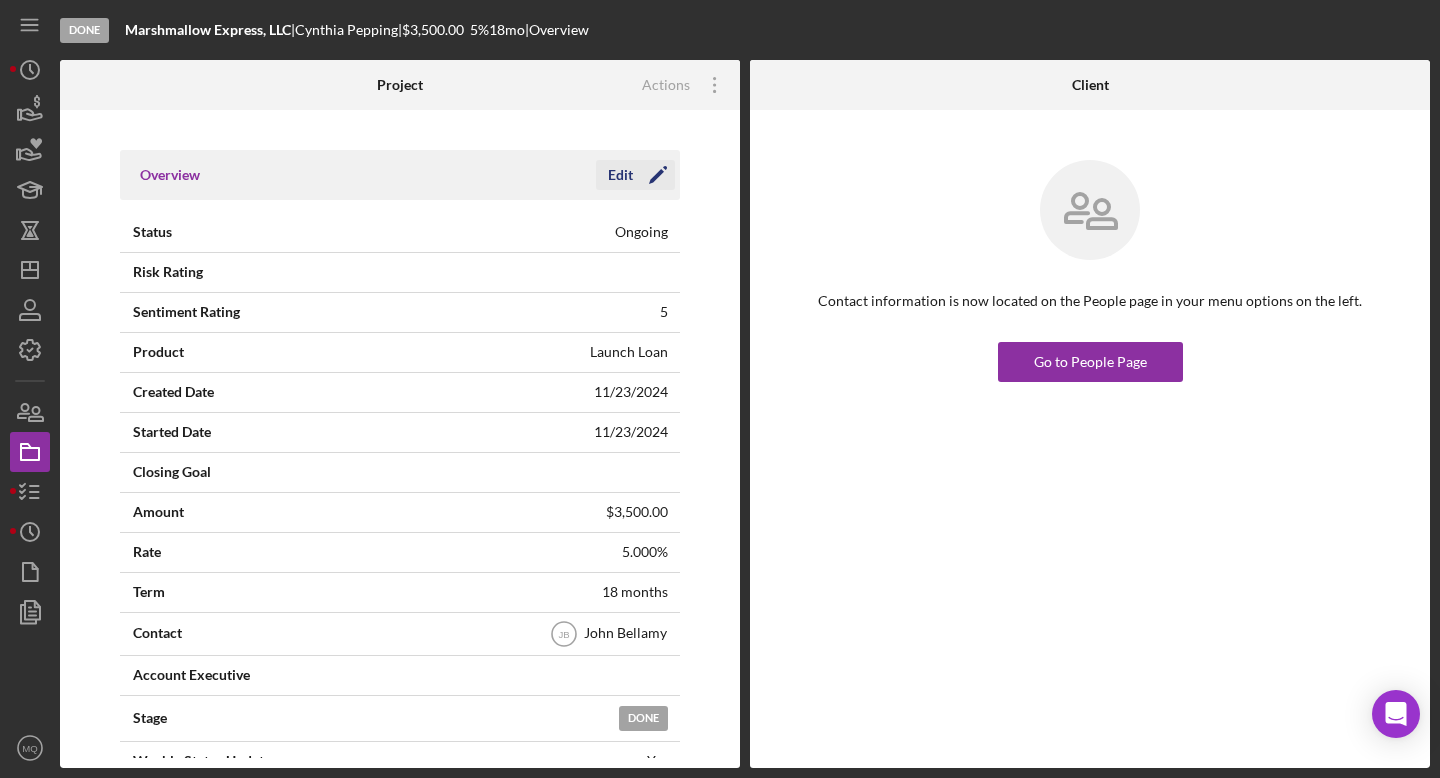 click 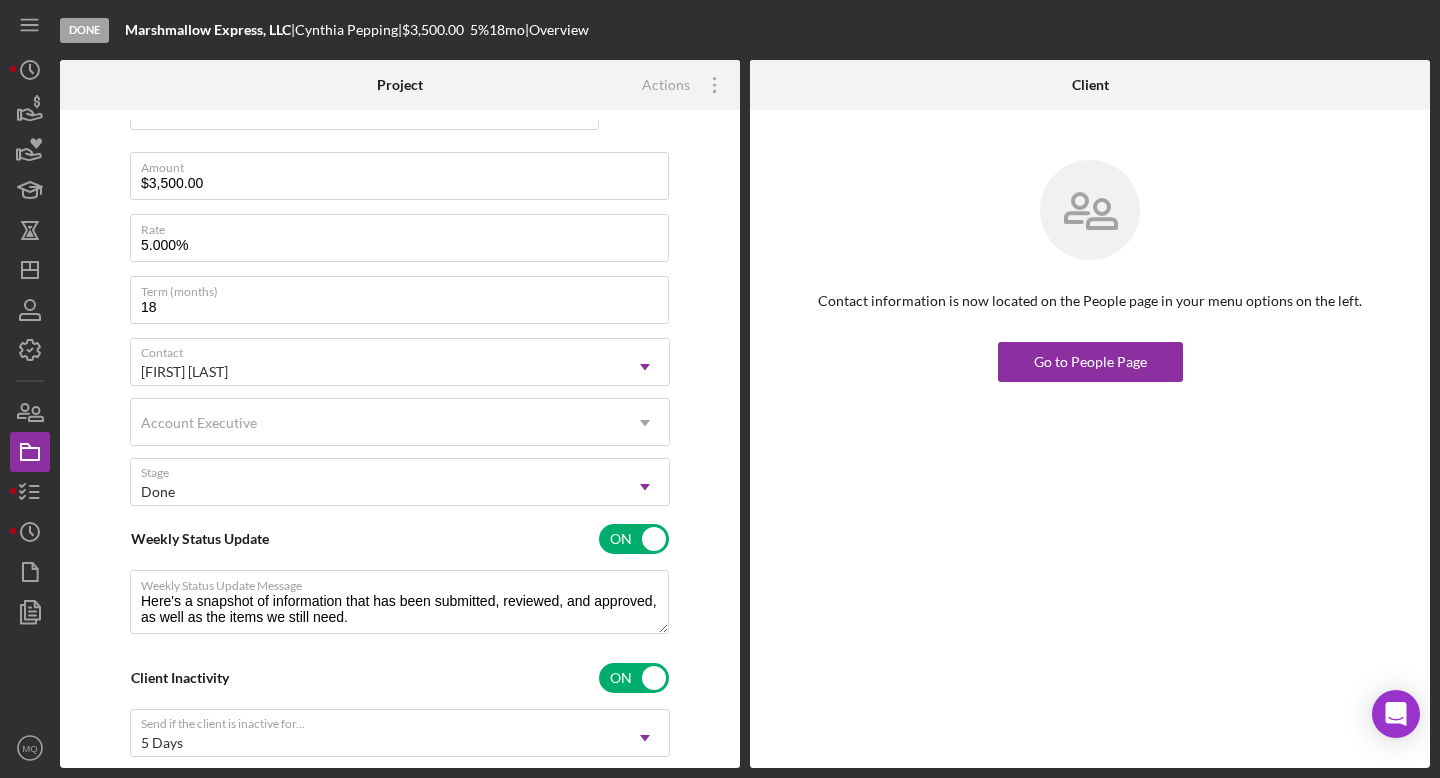 scroll, scrollTop: 423, scrollLeft: 0, axis: vertical 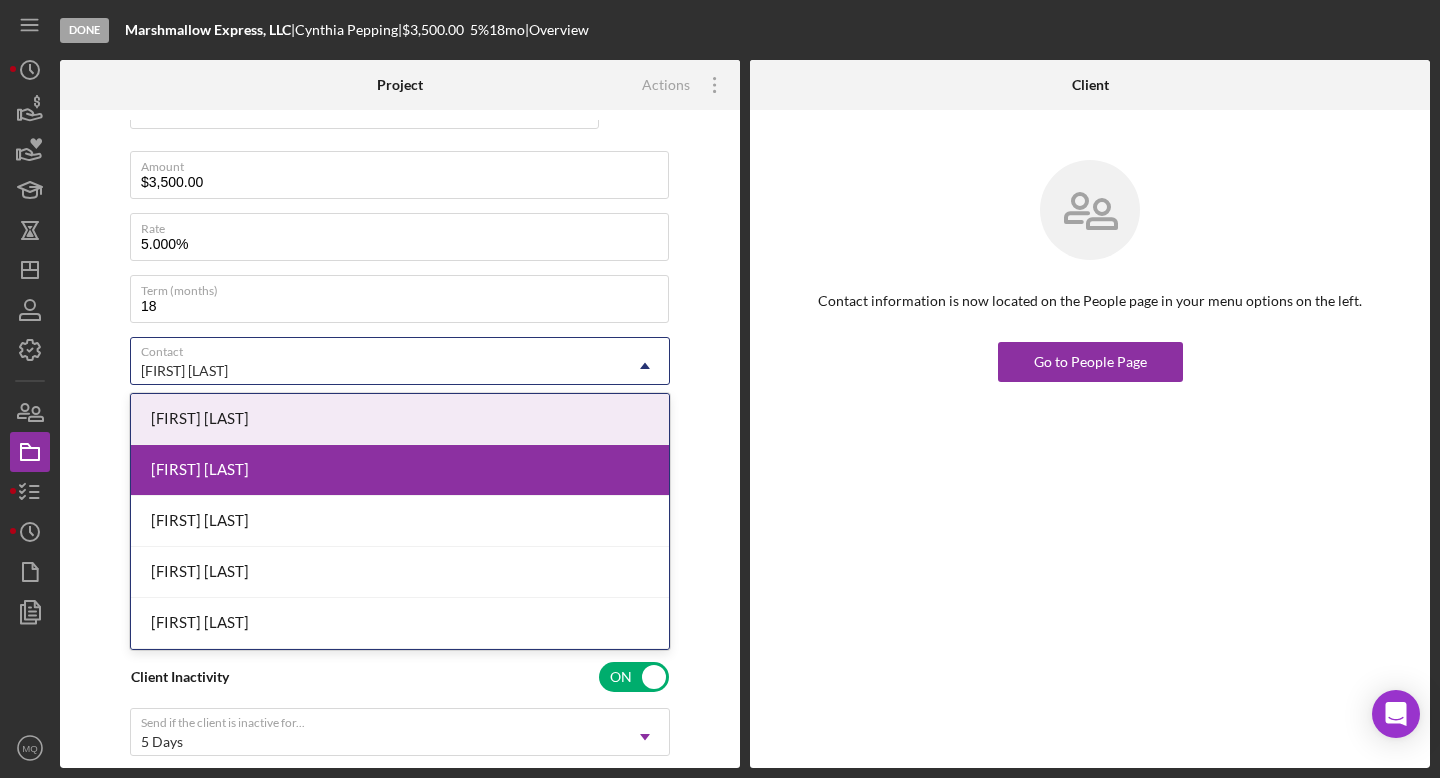 click on "[FIRST] [LAST]" at bounding box center [376, 371] 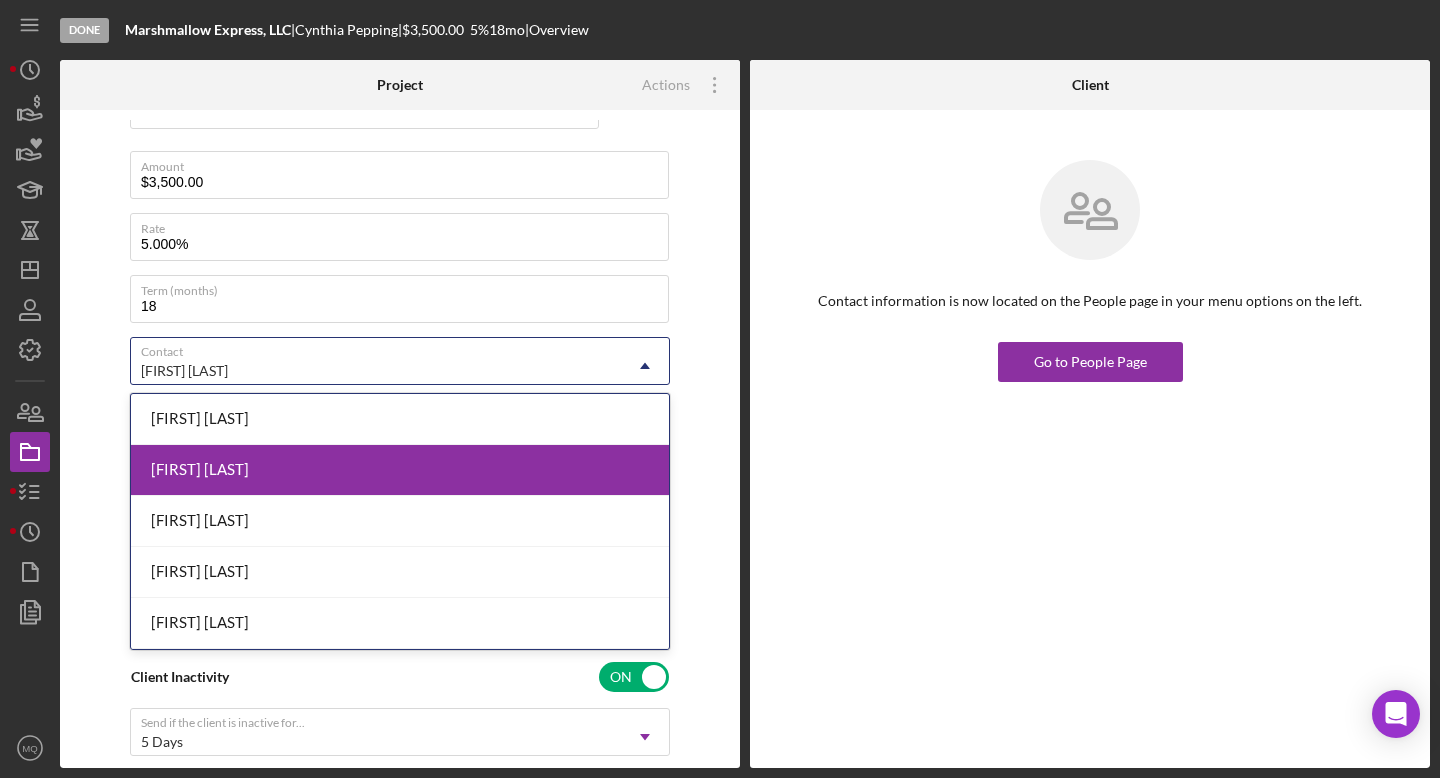 click on "[FIRST] [LAST]" at bounding box center (400, 470) 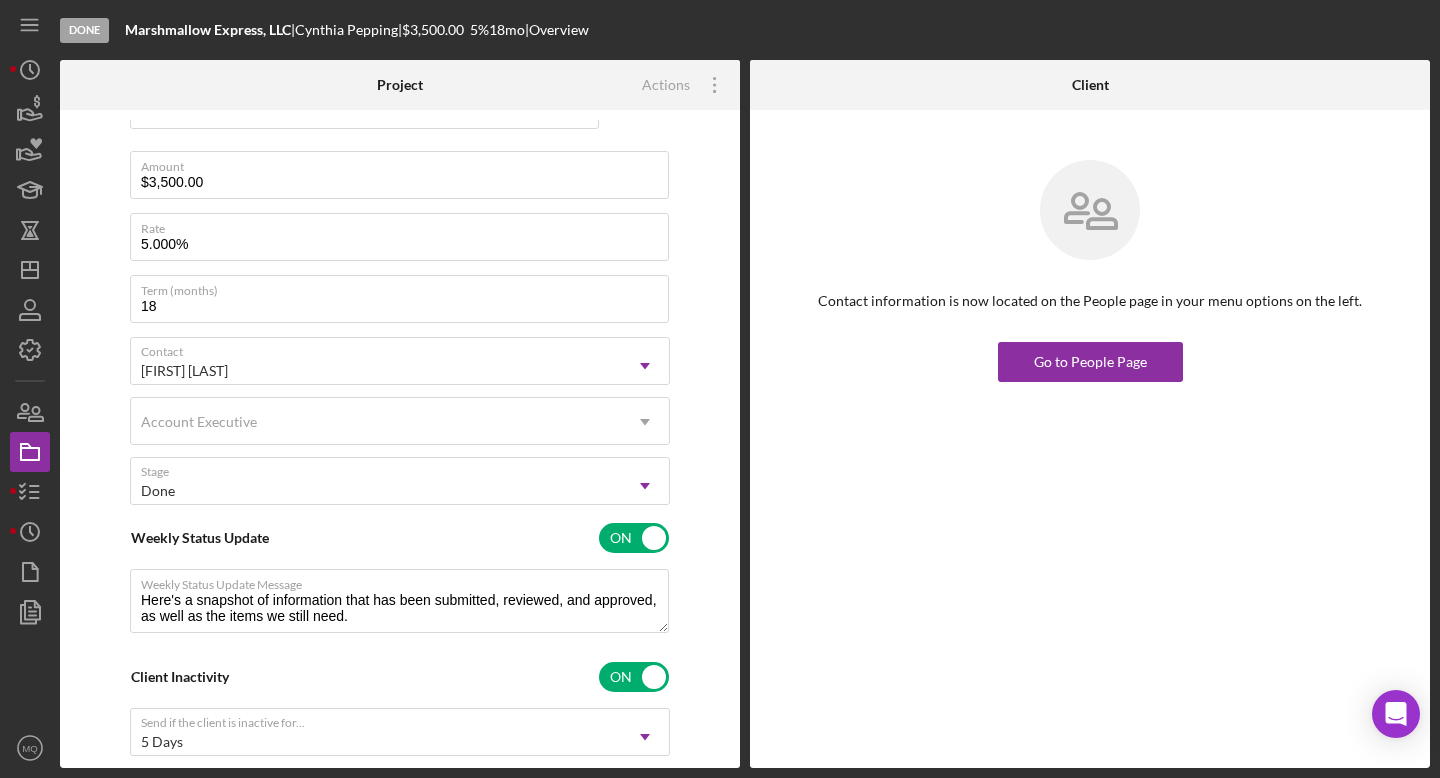 click on "Overview Cancel Save Status Ongoing Icon/Dropdown Arrow Risk Rating Sentiment Rating 5 Icon/Dropdown Arrow Product Launch Loan Created 11/23/2024 Started Date 11/23/2024 Reset Amount $3,500.00 Rate 5.000% Term (months) 18 Contact [FIRST] [LAST] Icon/Dropdown Arrow Account Executive Icon/Dropdown Arrow Stage Done Icon/Dropdown Arrow Weekly Status Update ON Weekly Status Update Message Here's a snapshot of information that has been submitted, reviewed, and approved, as well as the items we still need. Client Inactivity ON Send if the client is inactive for... 5 Days Icon/Dropdown Arrow Inactivity Reminder Message Hey there, we noticed you haven't made any progress on your application in the last few days. Let us know if you have any questions or issues! Key Ratios Edit Icon/Edit DSCR Collateral Coverage DTI LTV Global DSCR Global Collateral Coverage Global DTI NOI Recommendation Edit Icon/Edit Payment Type Rate Term Amount Down Payment Closing Fee Include closing fee in amount financed? No Origination Fee No Edit" at bounding box center (400, 439) 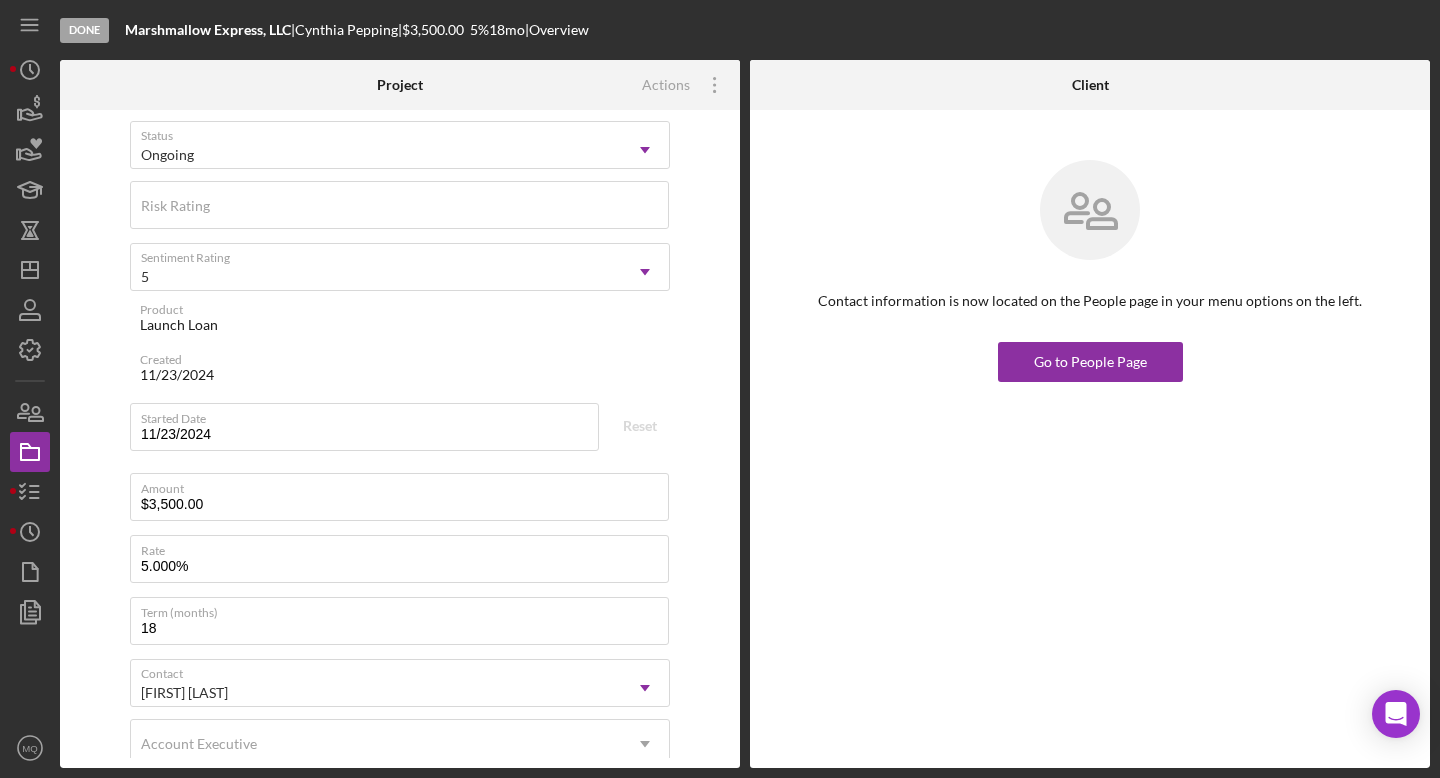 scroll, scrollTop: 0, scrollLeft: 0, axis: both 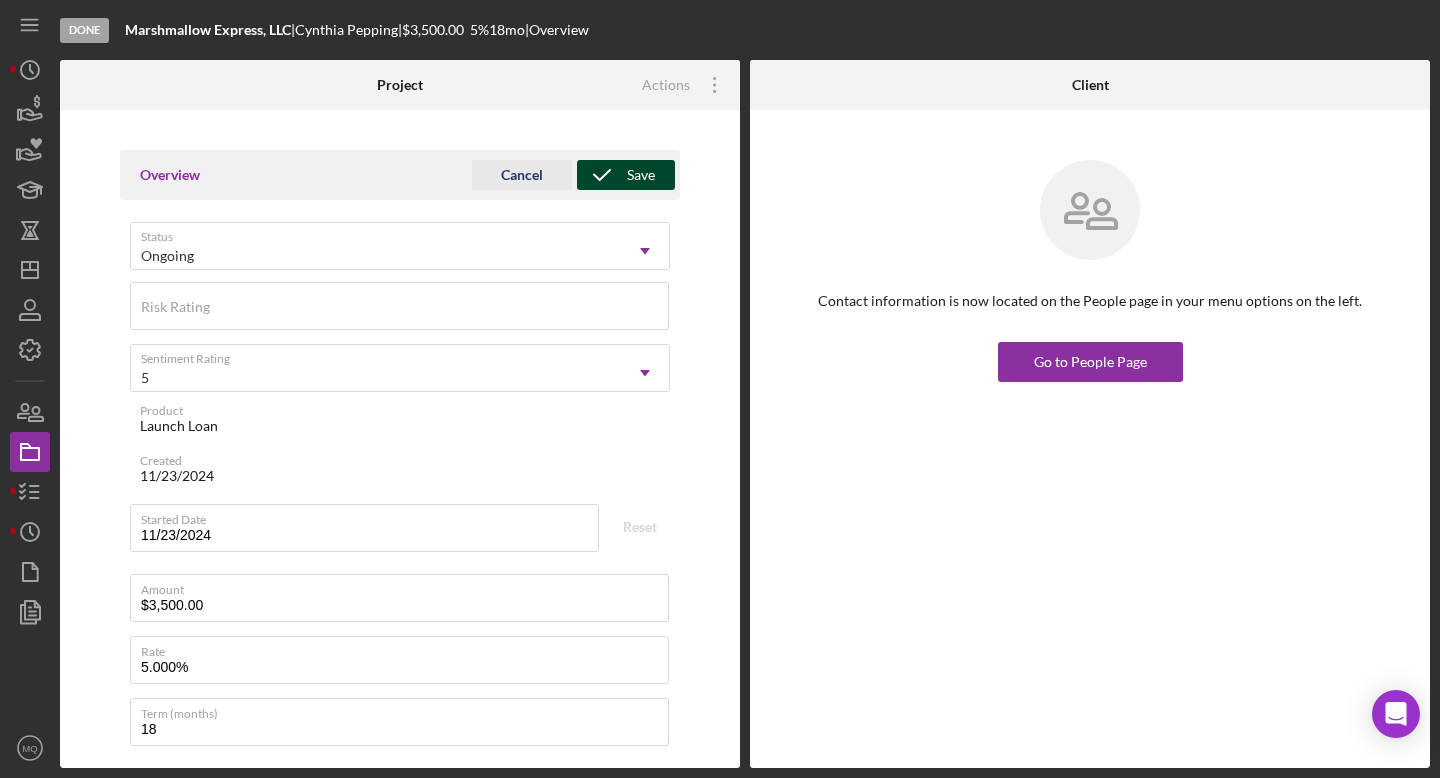 click on "Save" at bounding box center [641, 175] 